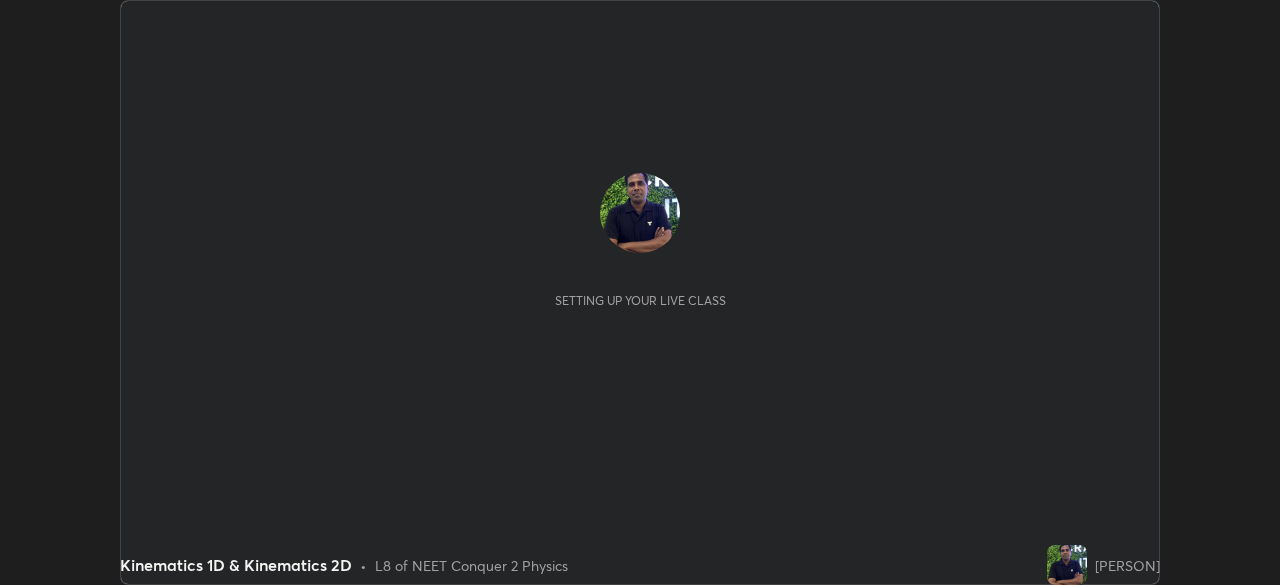 scroll, scrollTop: 0, scrollLeft: 0, axis: both 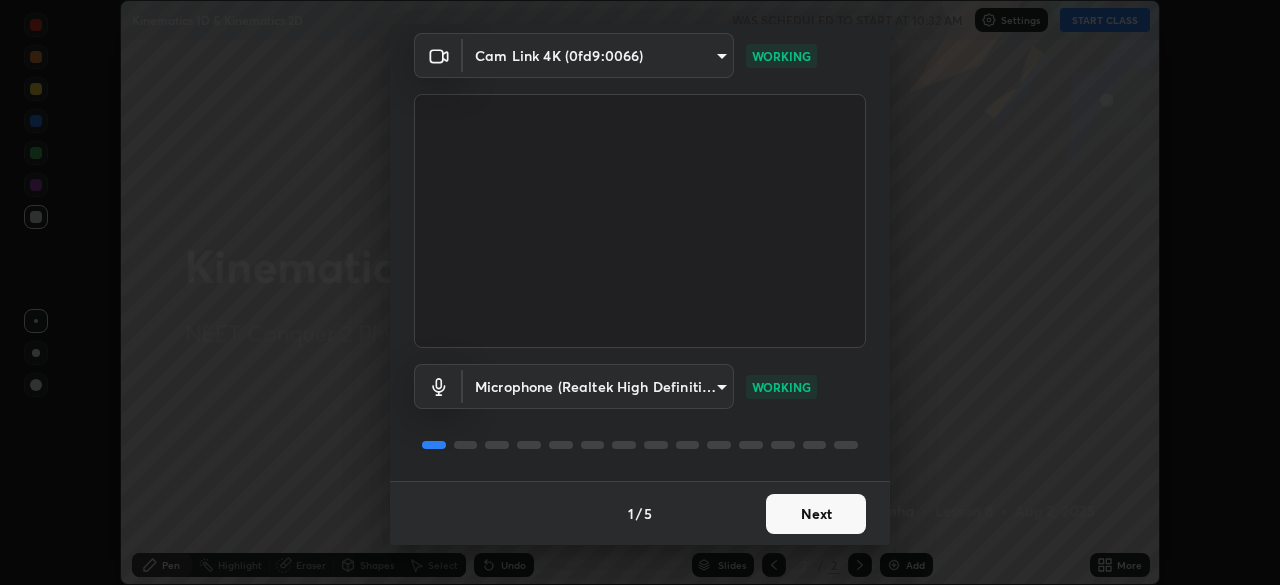 click on "Next" at bounding box center (816, 514) 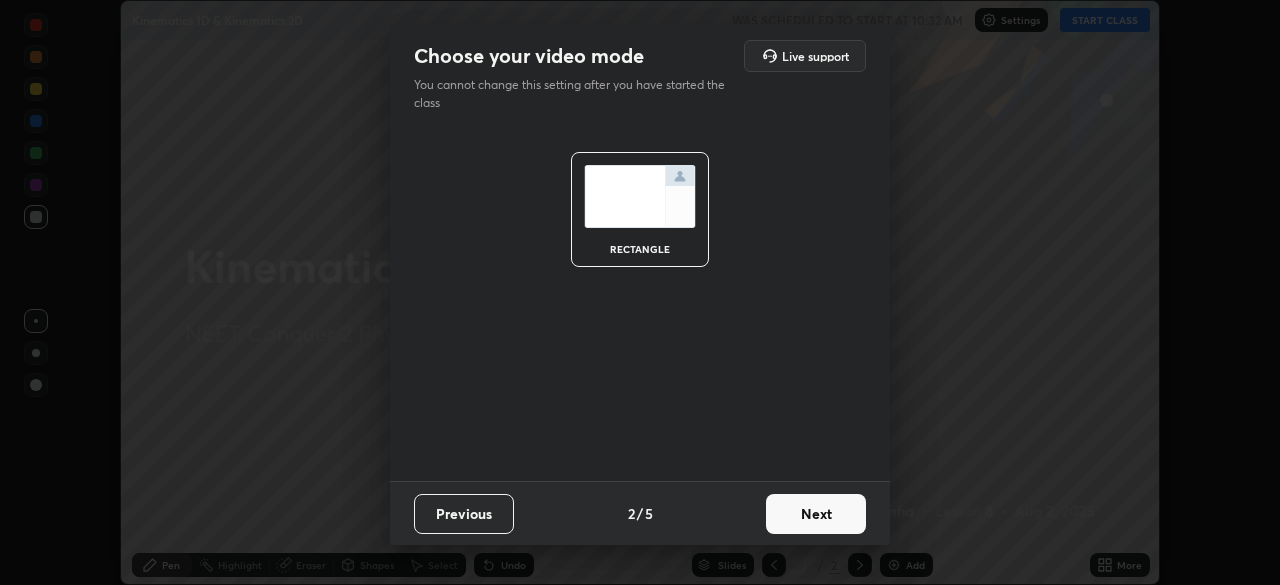 scroll, scrollTop: 0, scrollLeft: 0, axis: both 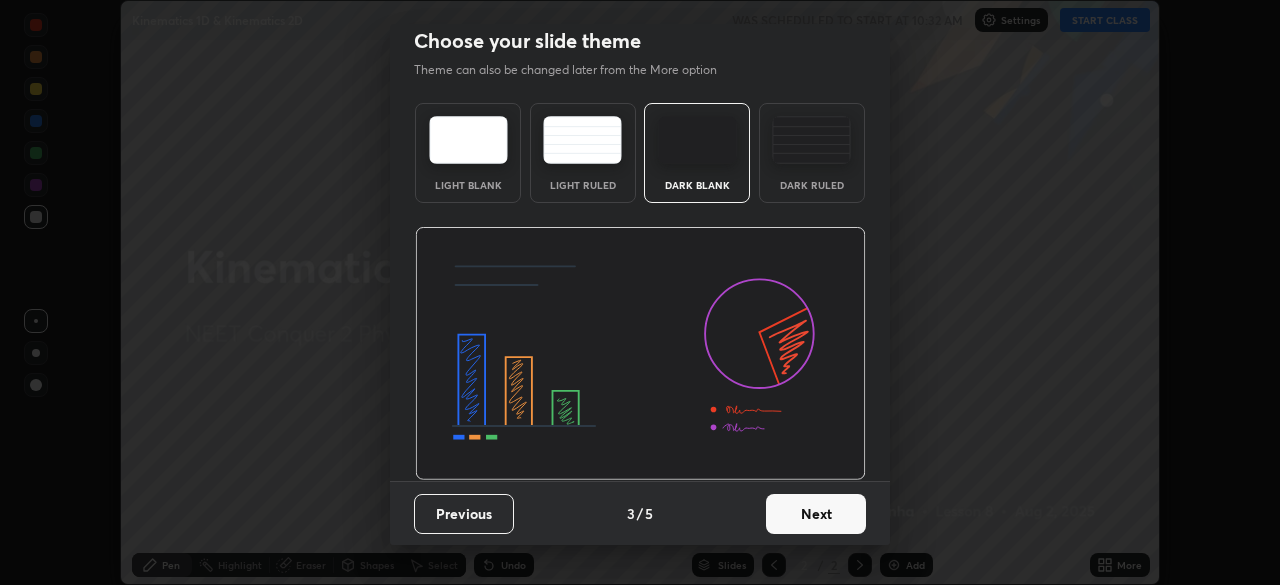click on "Next" at bounding box center [816, 514] 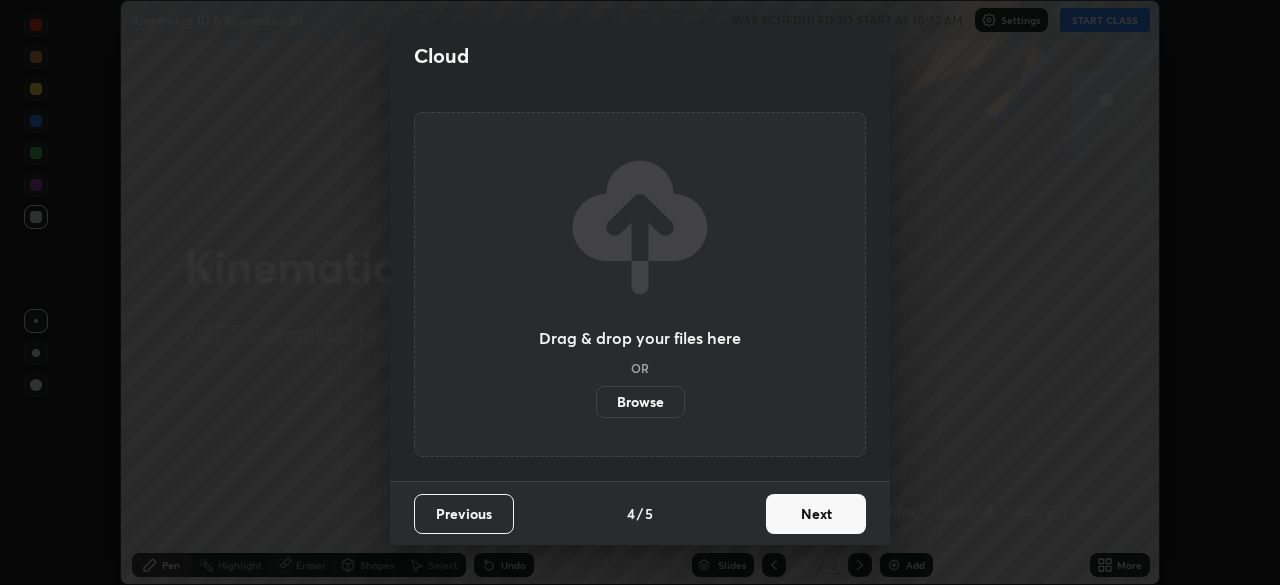 click on "Next" at bounding box center (816, 514) 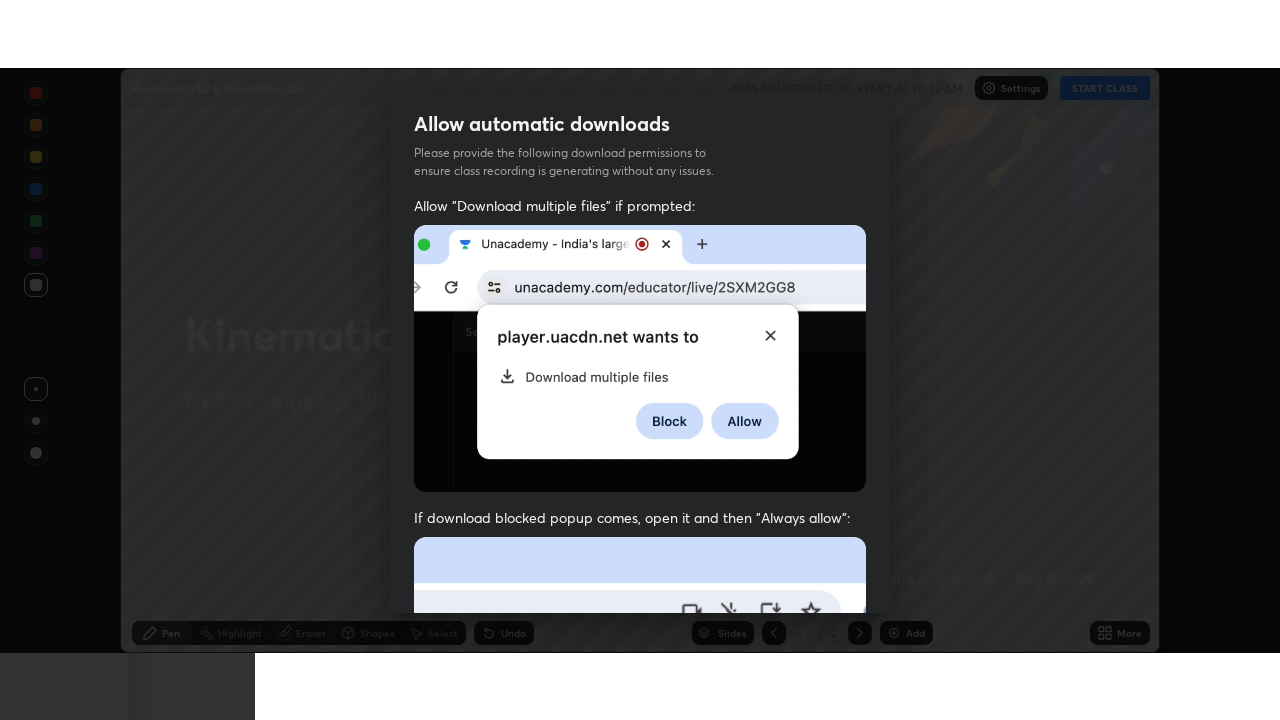 scroll, scrollTop: 479, scrollLeft: 0, axis: vertical 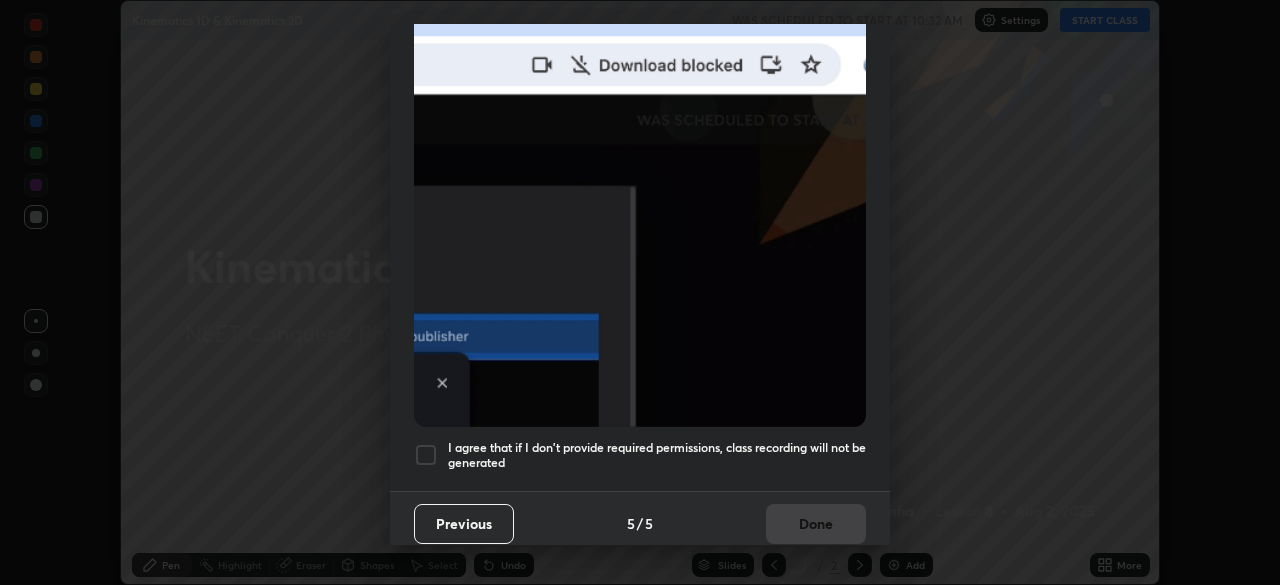 click at bounding box center [426, 455] 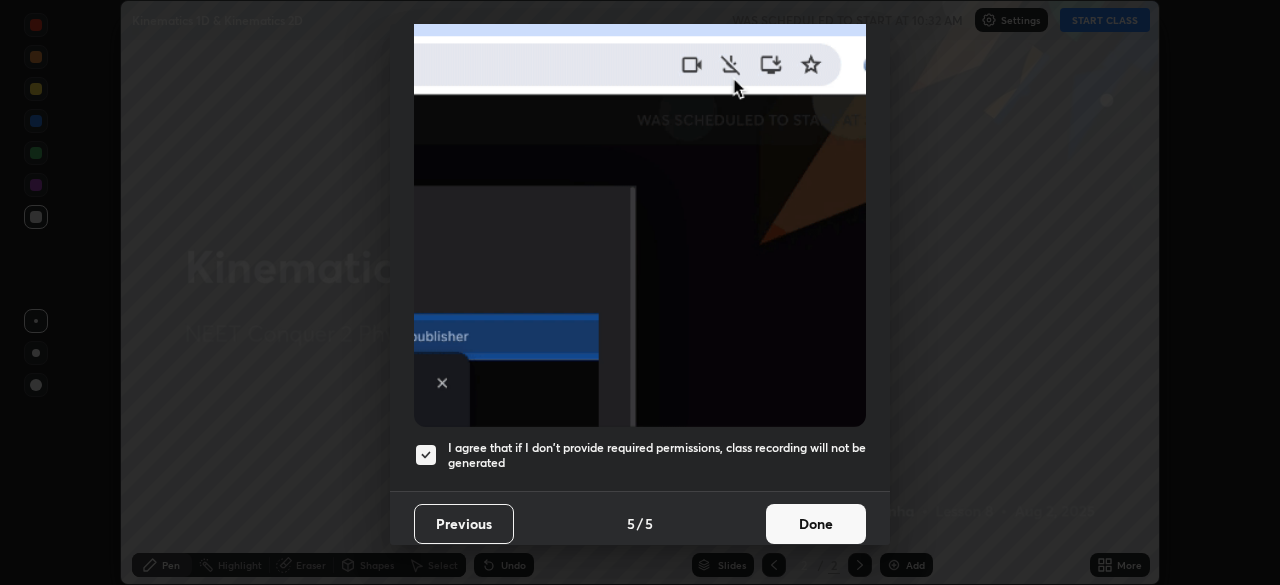 click on "Done" at bounding box center [816, 524] 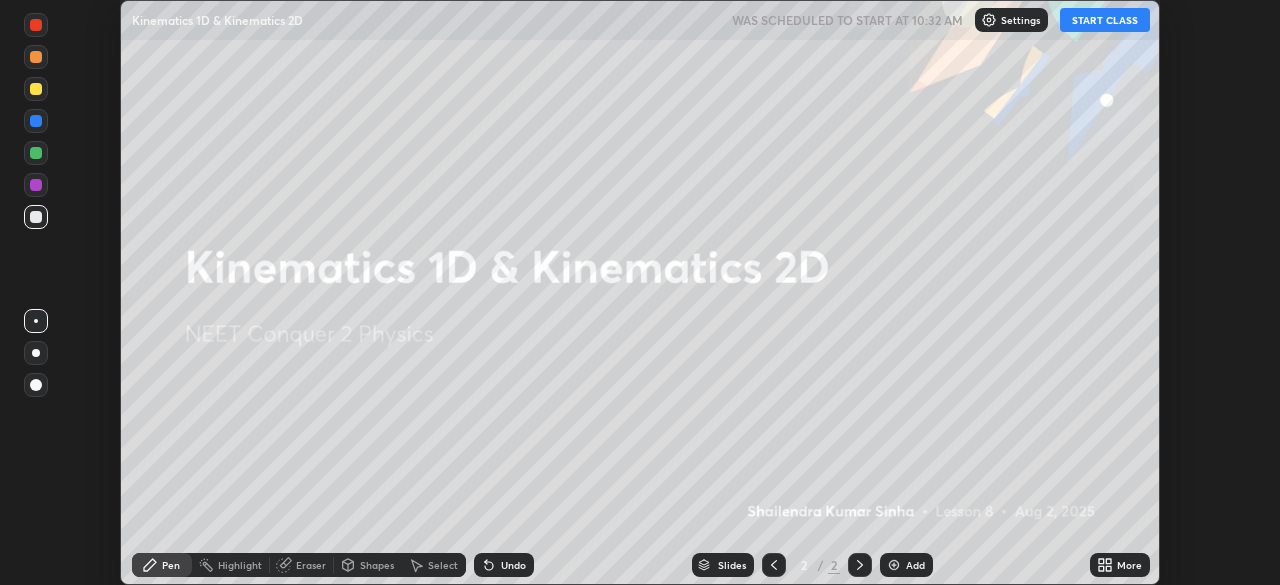 click 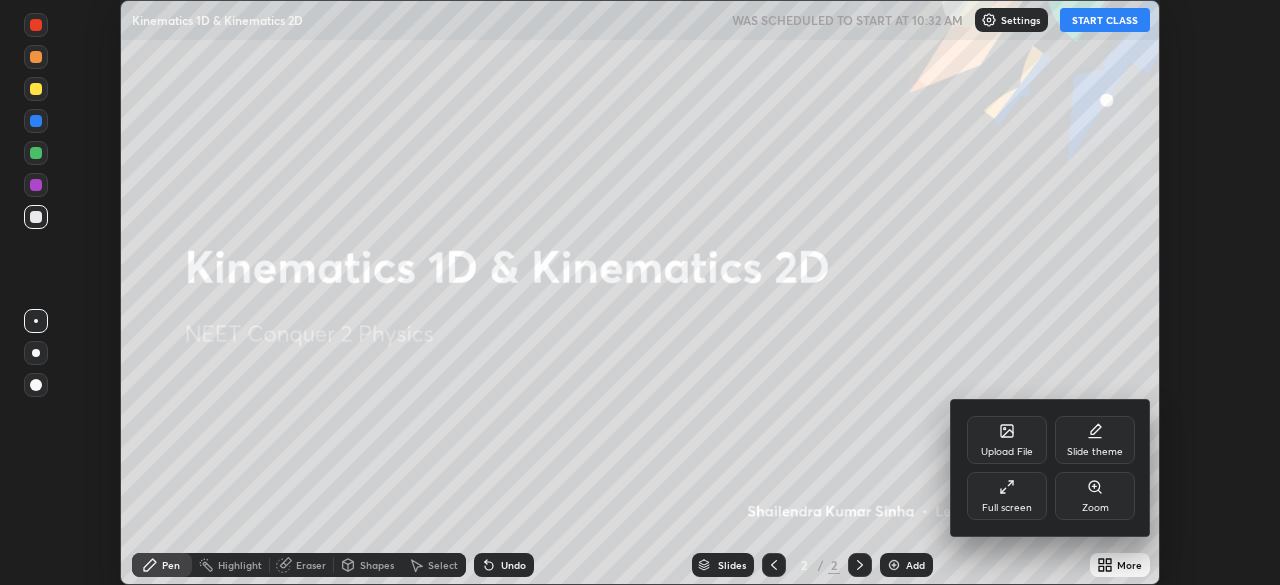 click 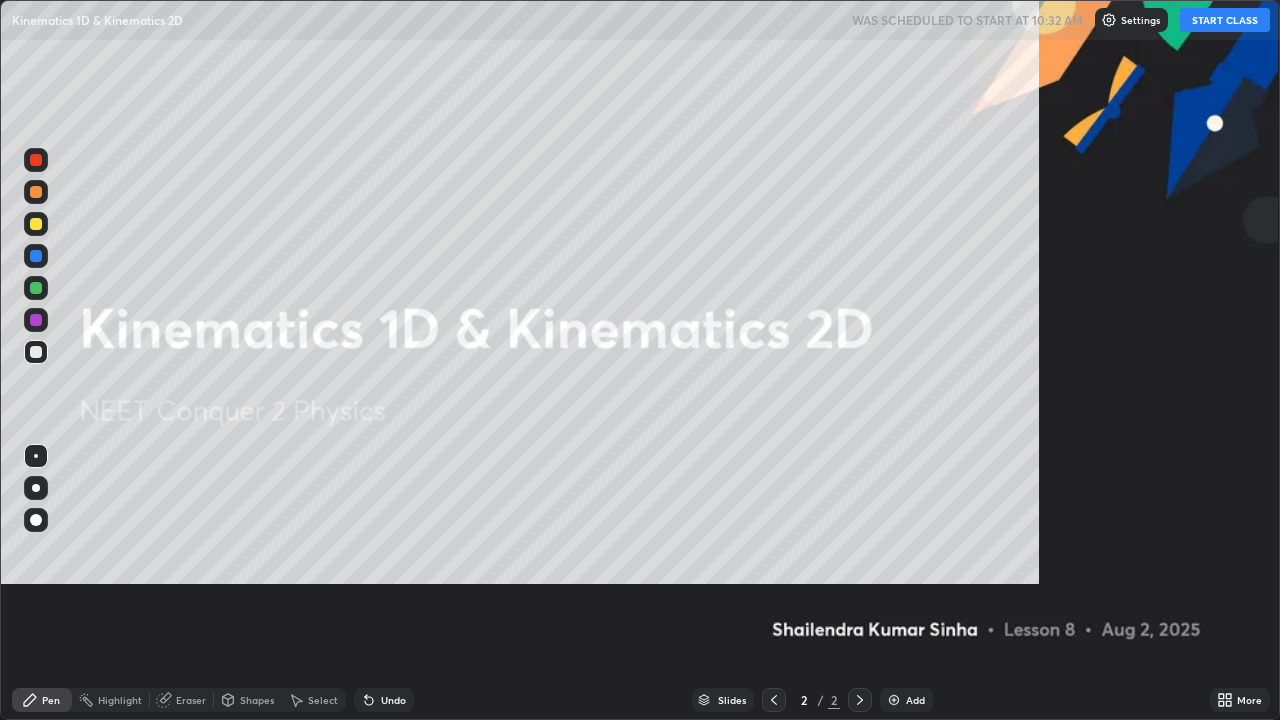 scroll, scrollTop: 99280, scrollLeft: 98720, axis: both 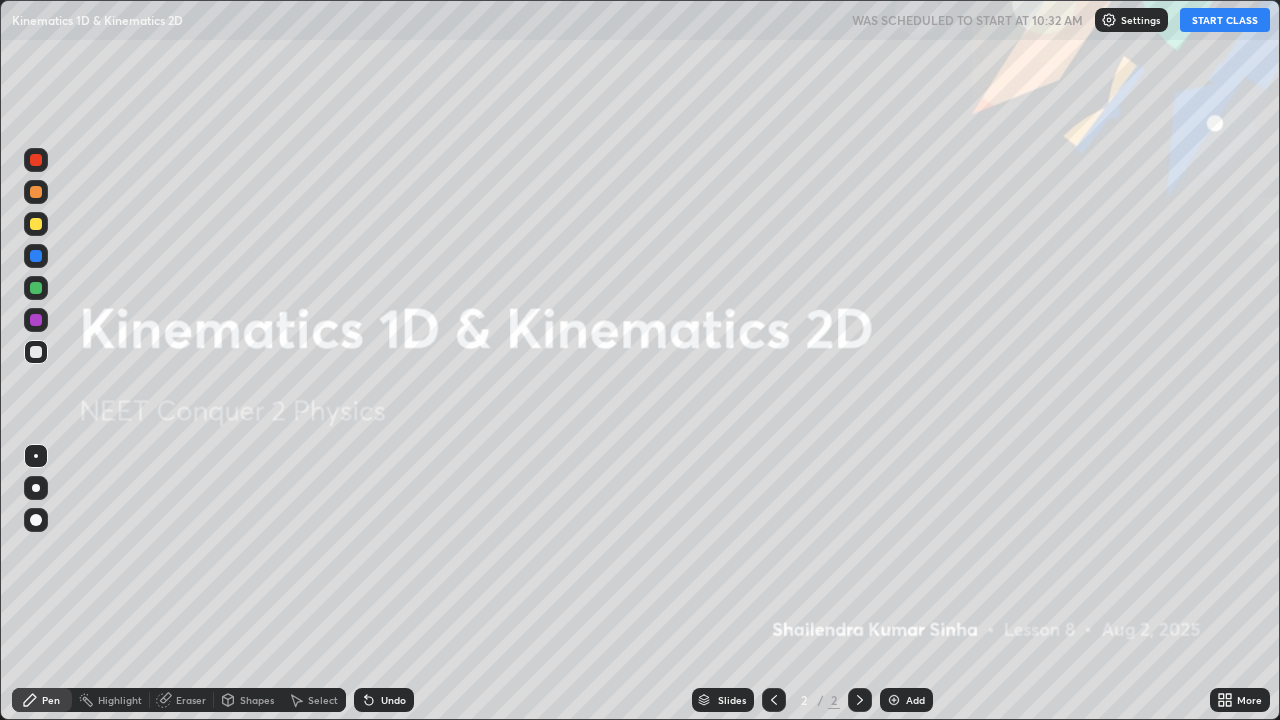 click at bounding box center [894, 700] 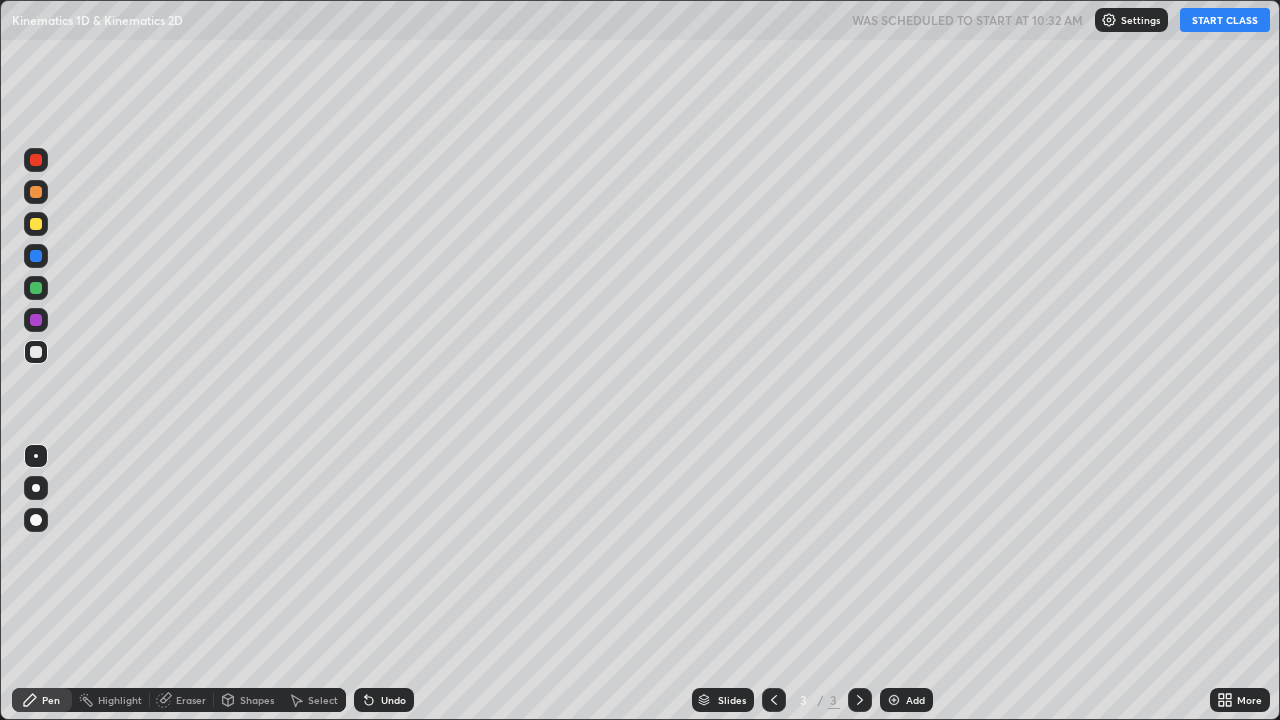 click on "START CLASS" at bounding box center [1225, 20] 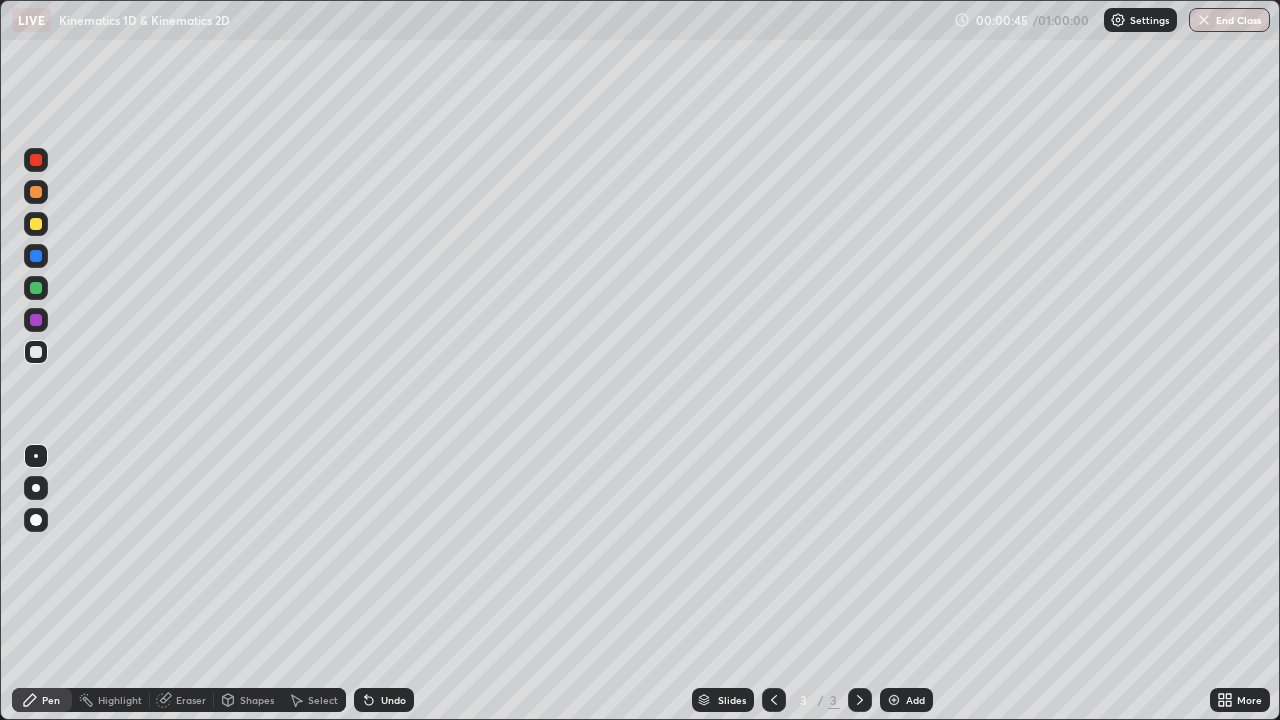 click on "Eraser" at bounding box center (191, 700) 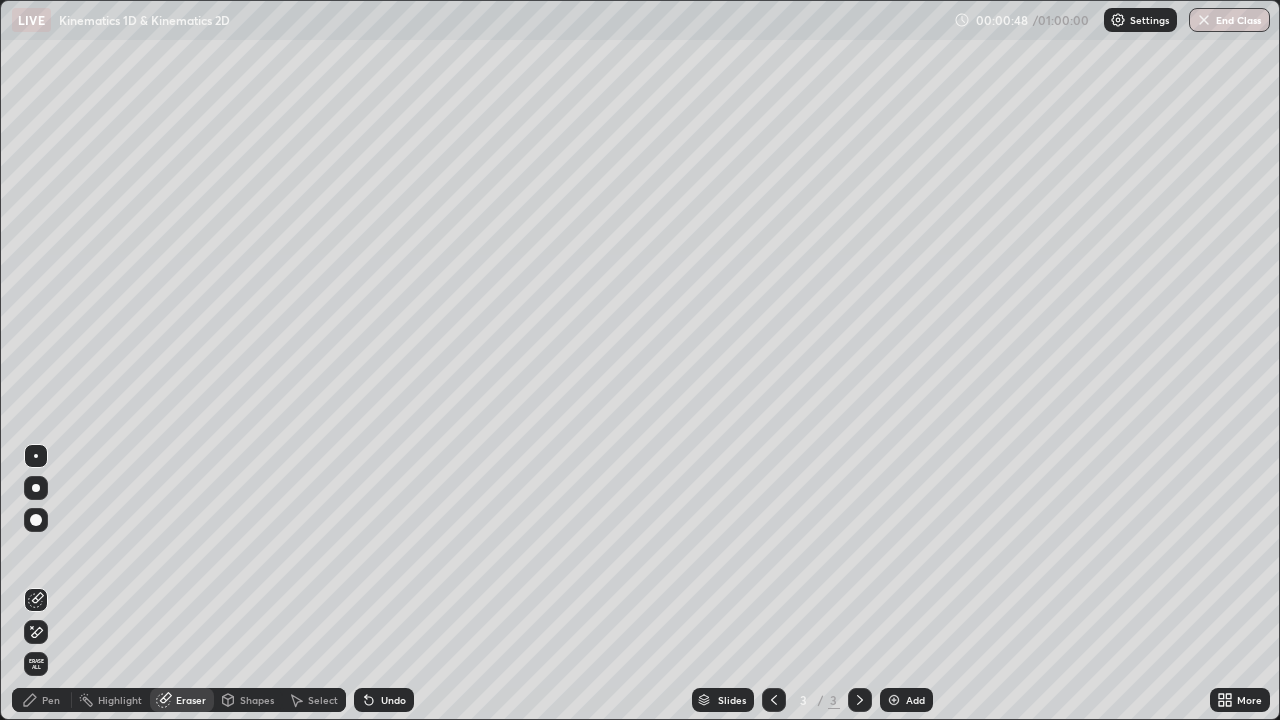 click on "Pen" at bounding box center (51, 700) 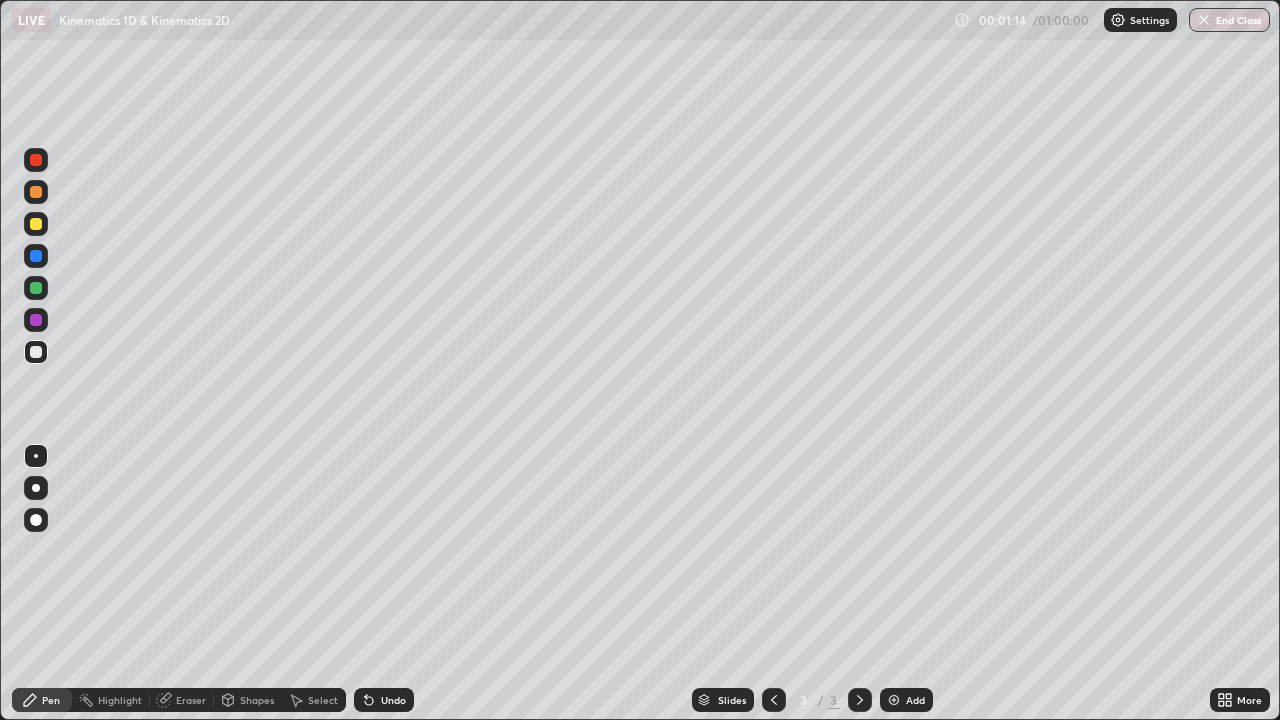 click on "Eraser" at bounding box center [191, 700] 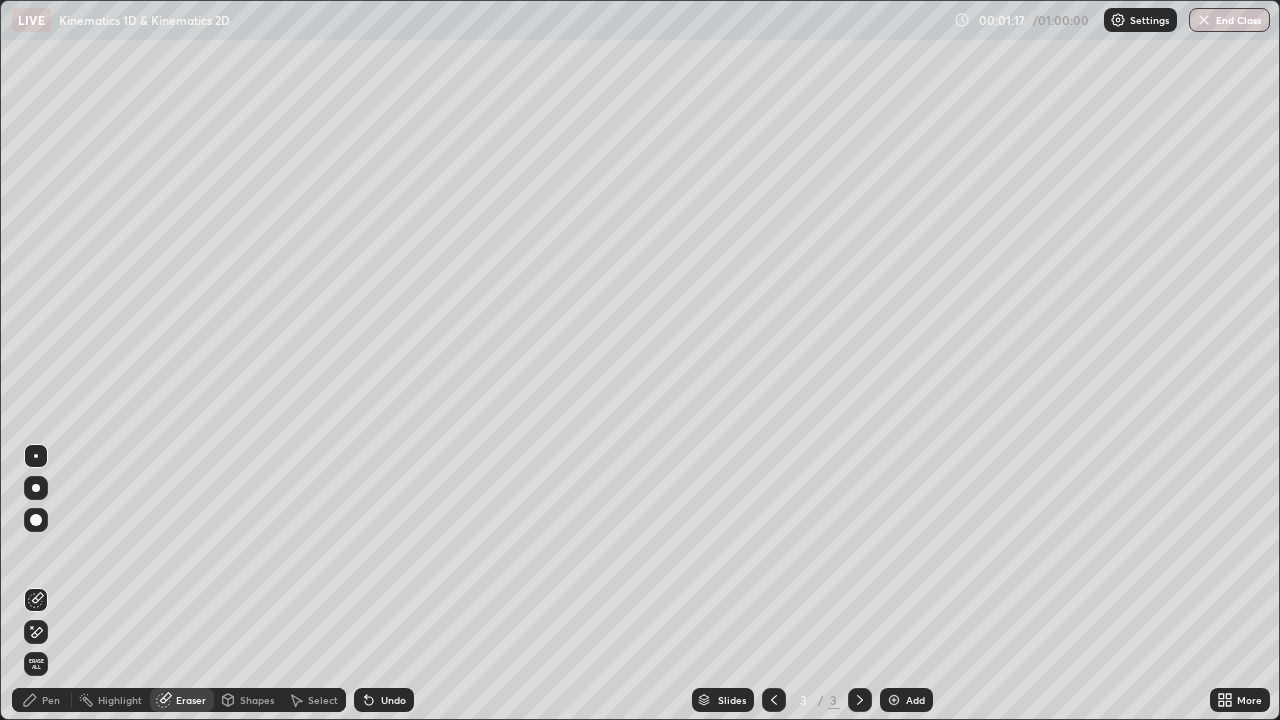 click on "Pen" at bounding box center [51, 700] 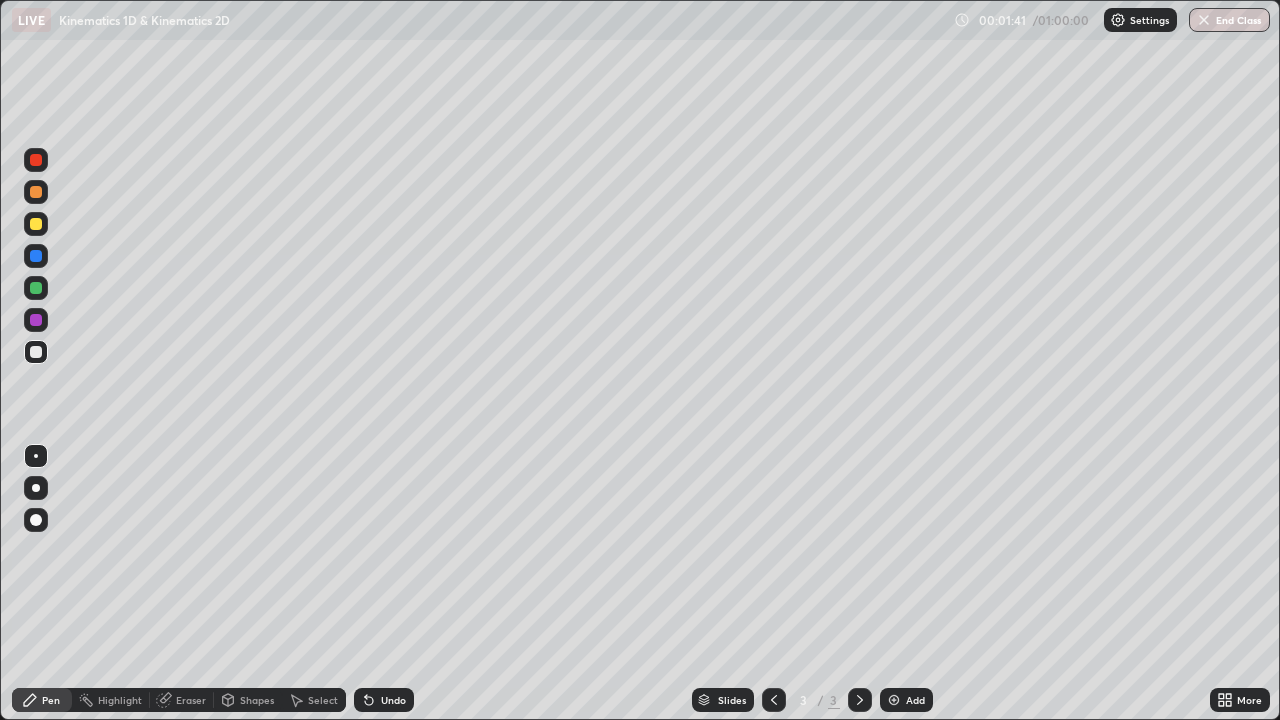 click on "Eraser" at bounding box center [191, 700] 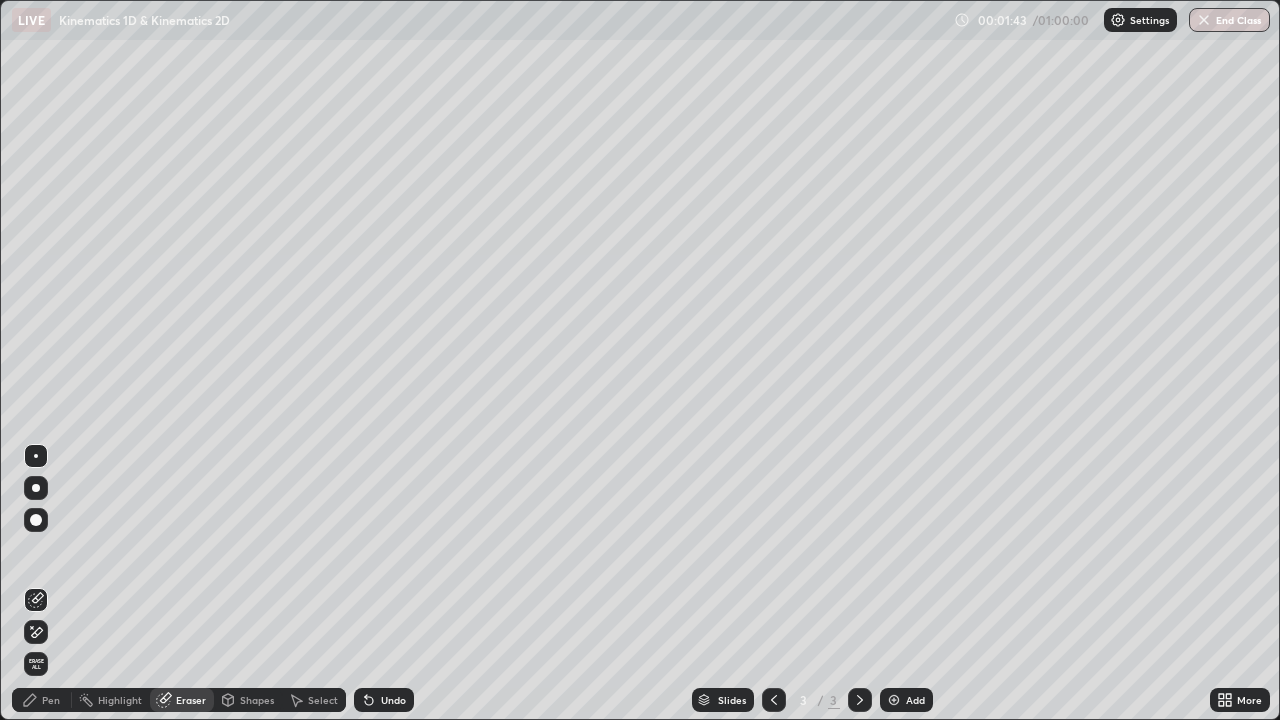 click on "Pen" at bounding box center [51, 700] 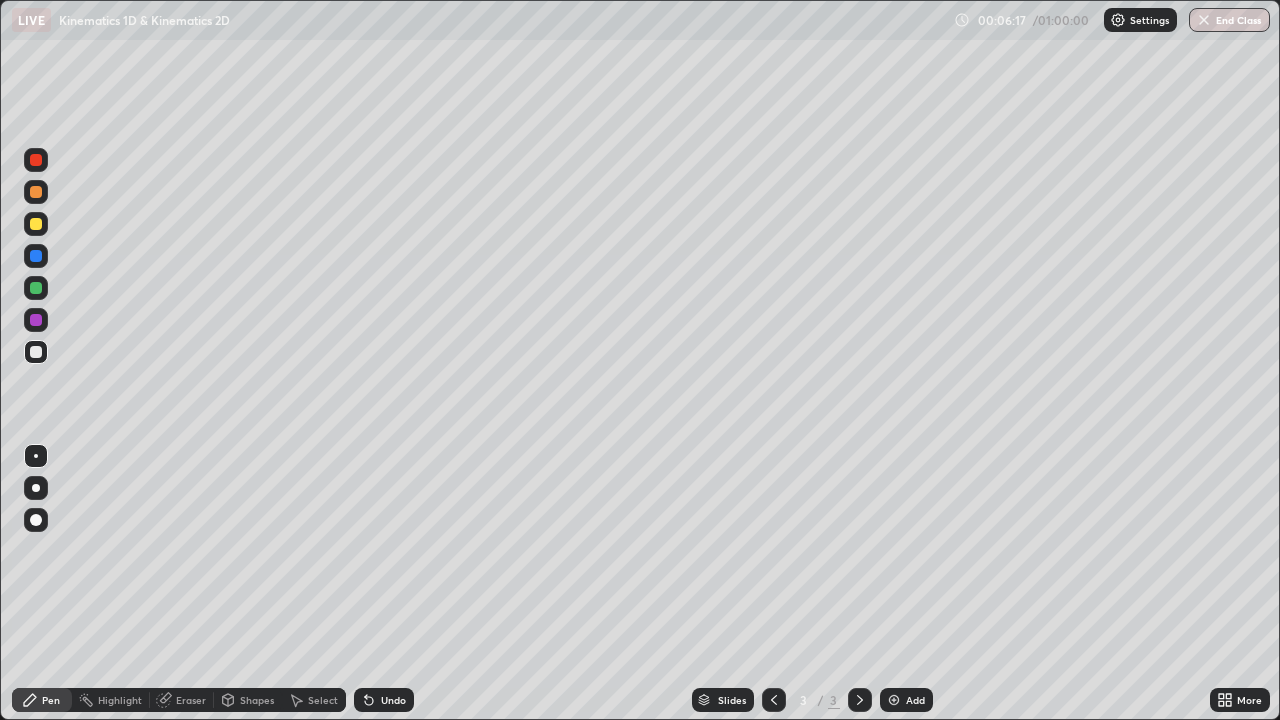 click on "Eraser" at bounding box center (191, 700) 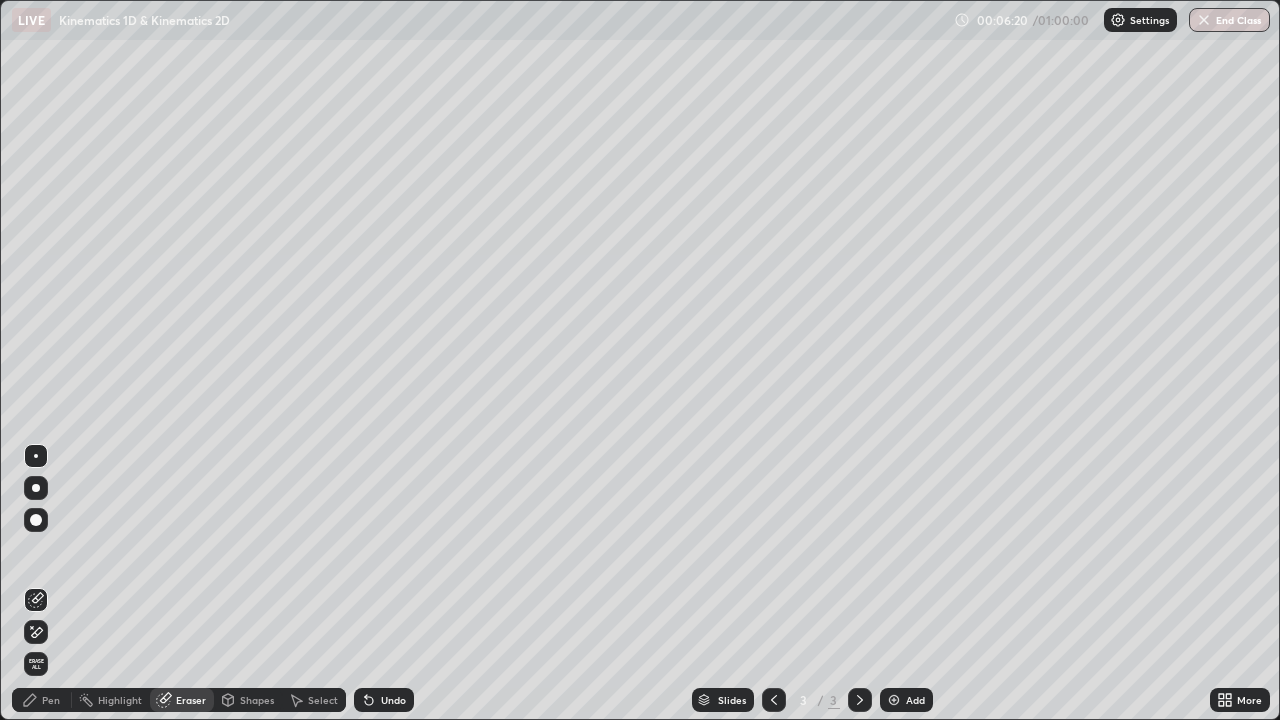 click on "Pen" at bounding box center (51, 700) 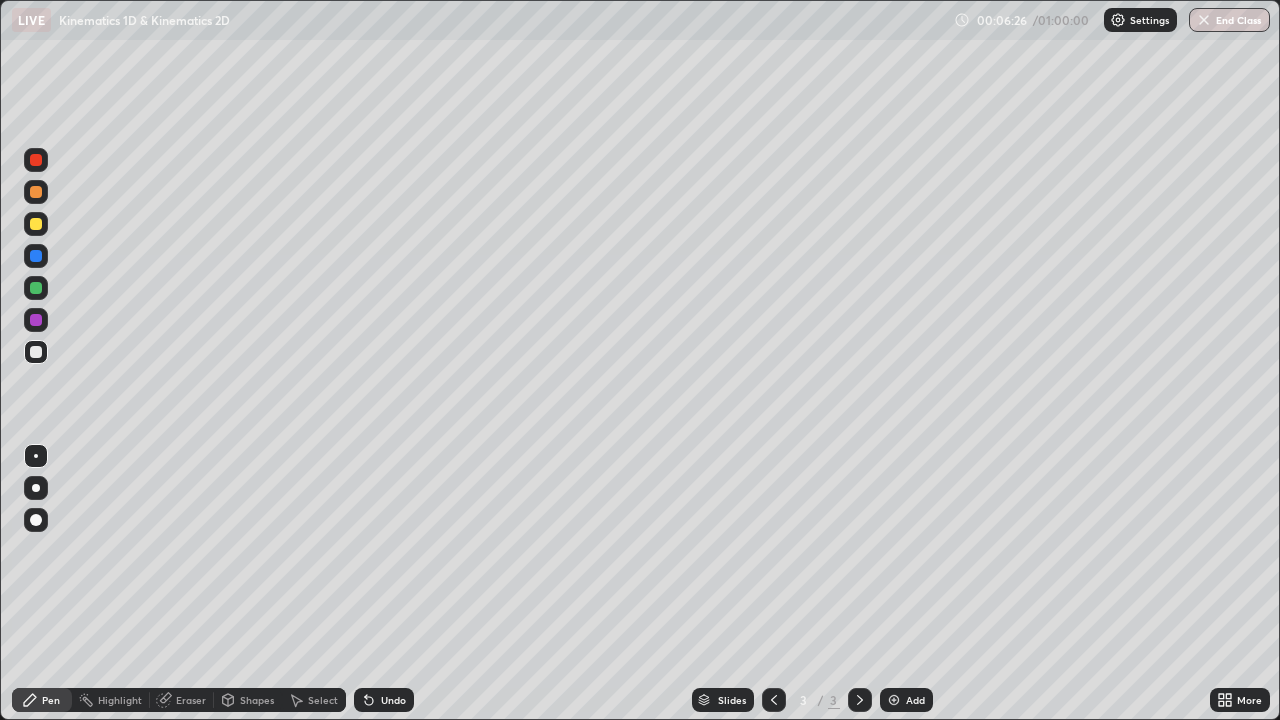 click at bounding box center [36, 224] 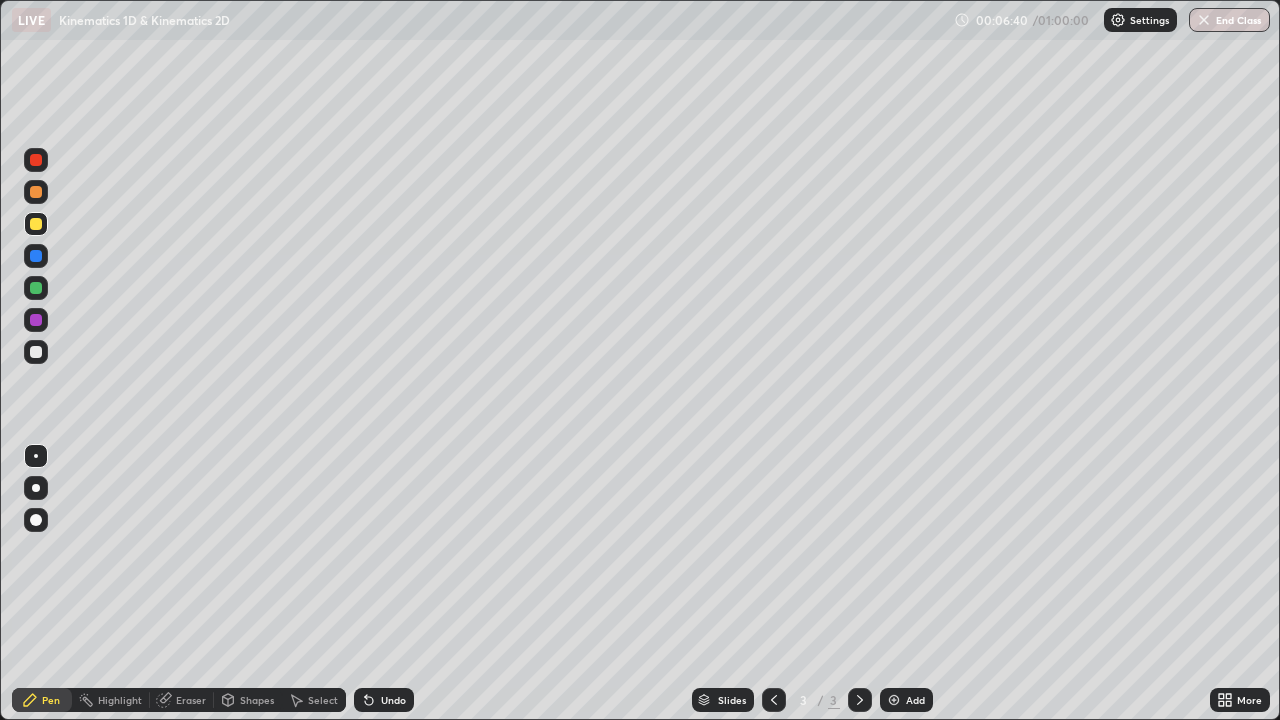 click on "Eraser" at bounding box center [191, 700] 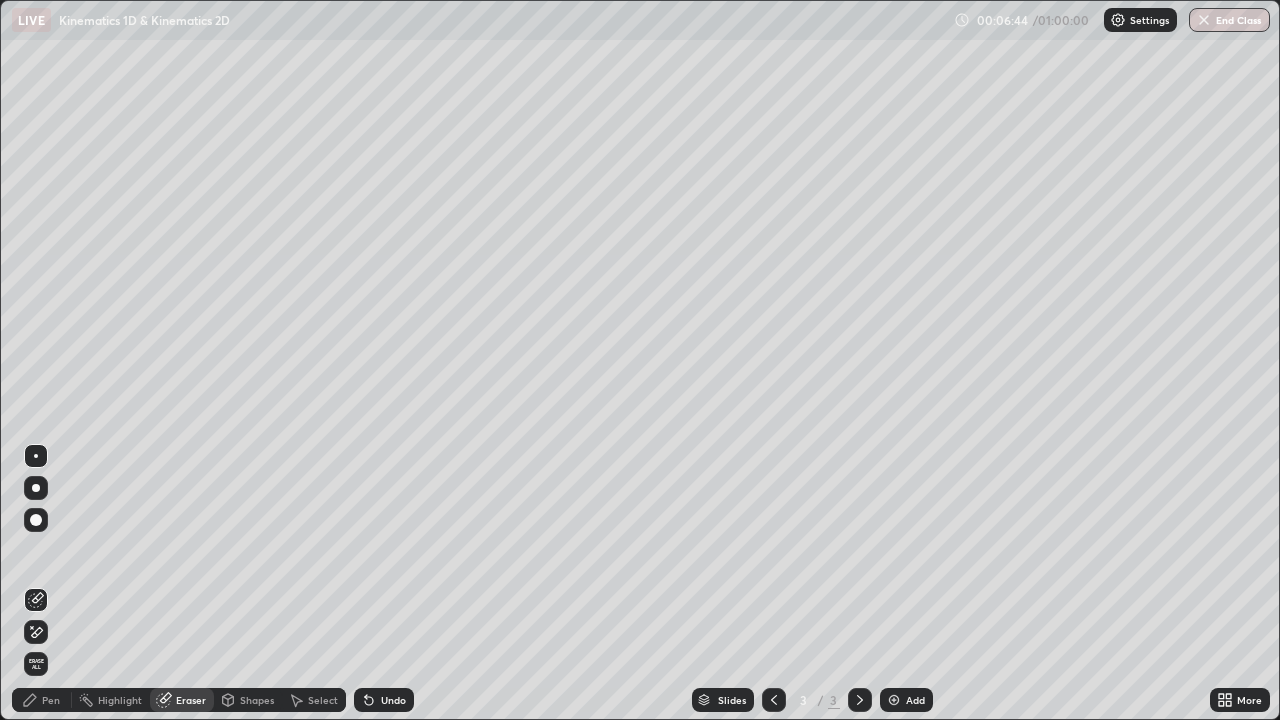 click on "Pen" at bounding box center (51, 700) 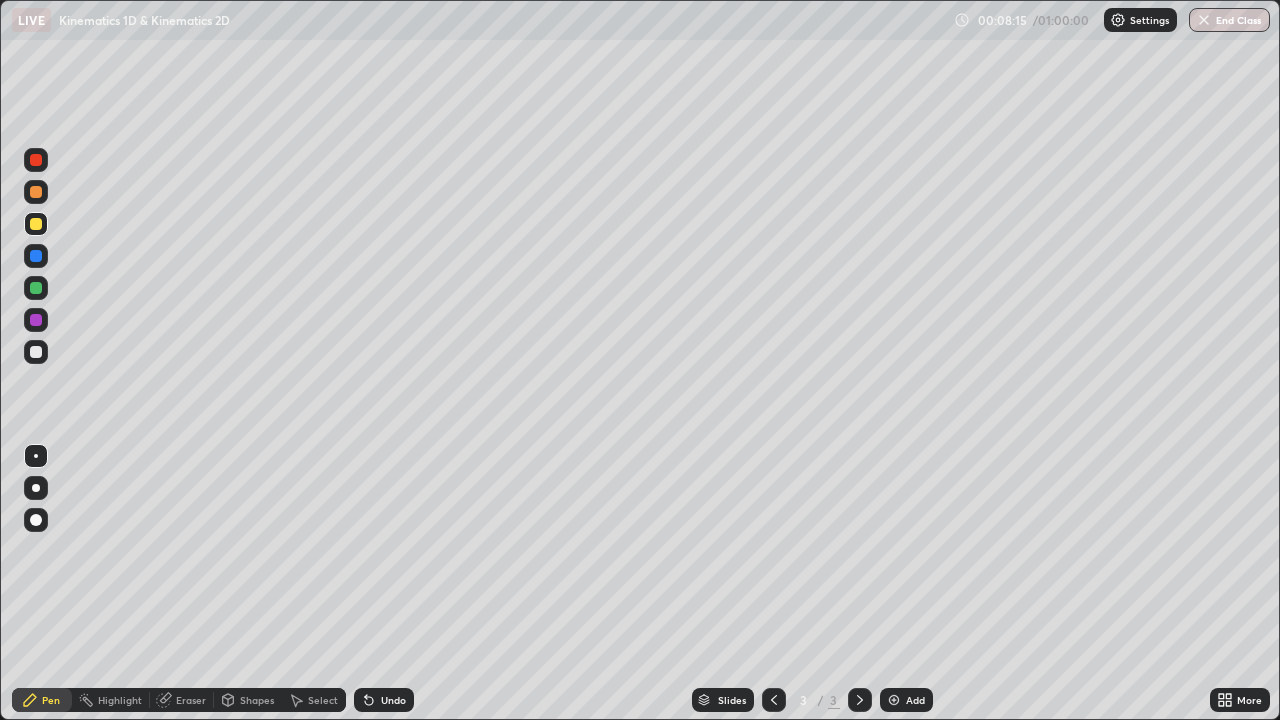 click on "Eraser" at bounding box center (191, 700) 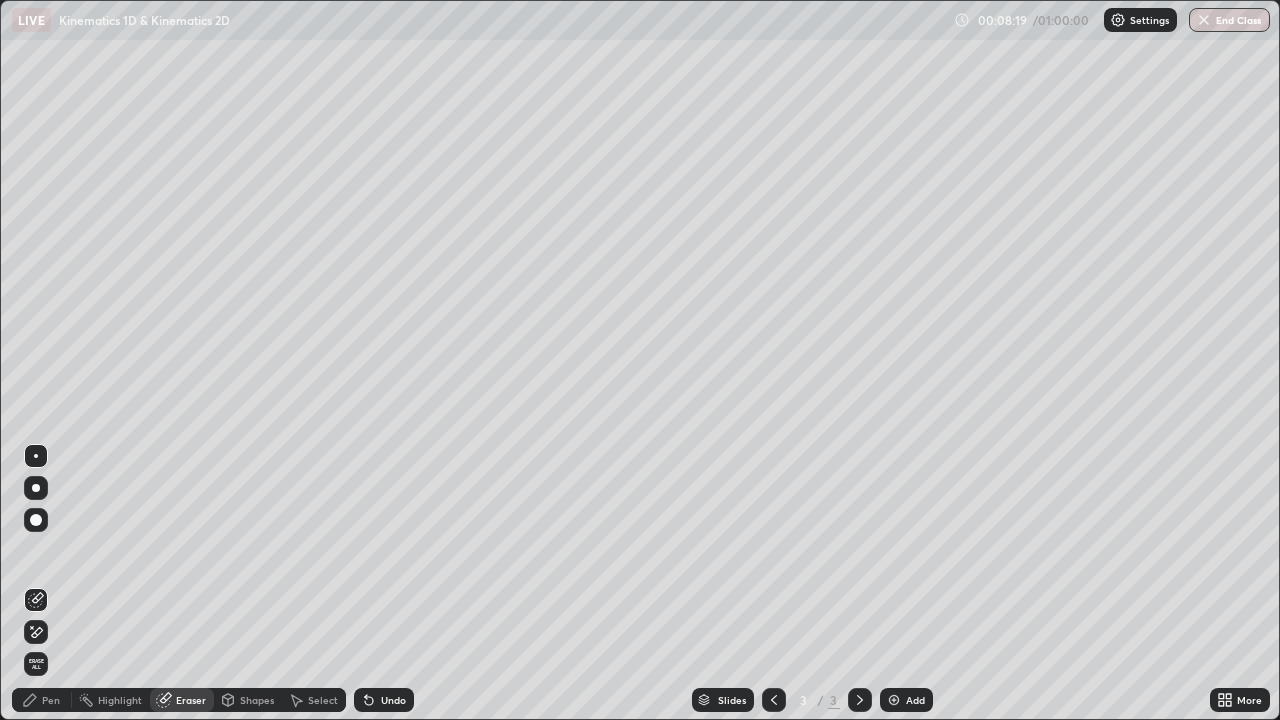 click on "Pen" at bounding box center (51, 700) 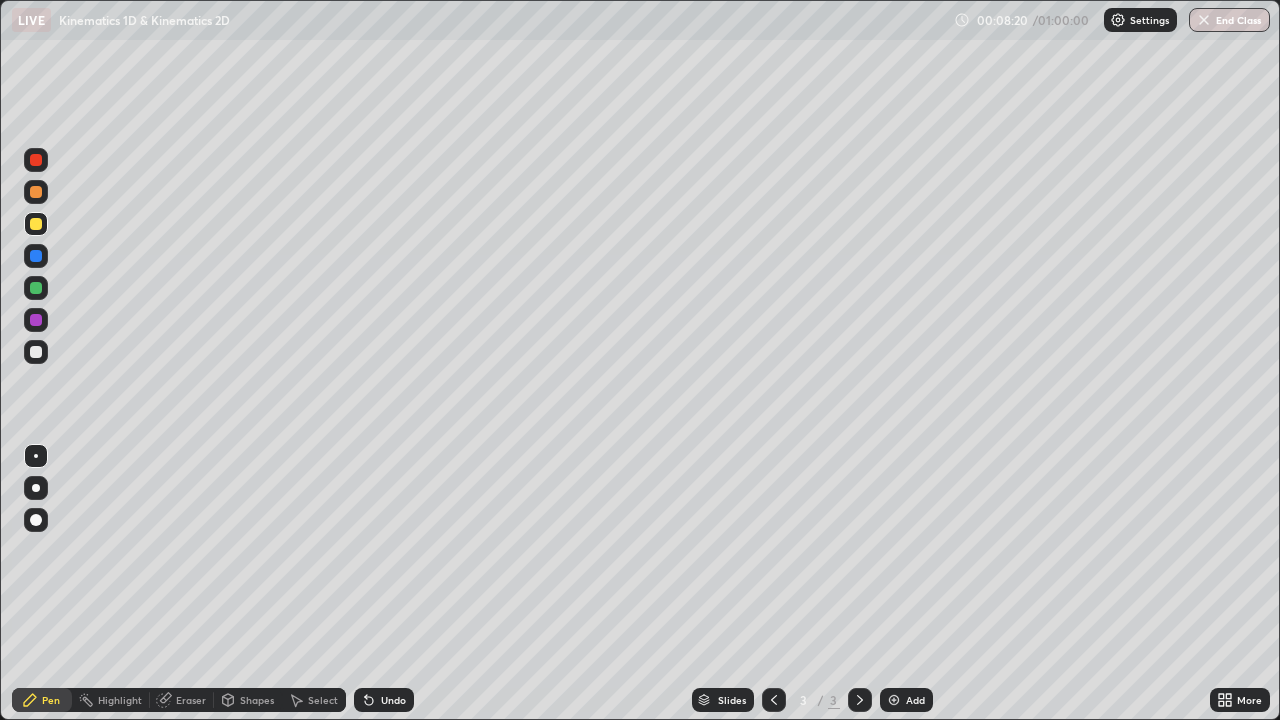 click at bounding box center [36, 320] 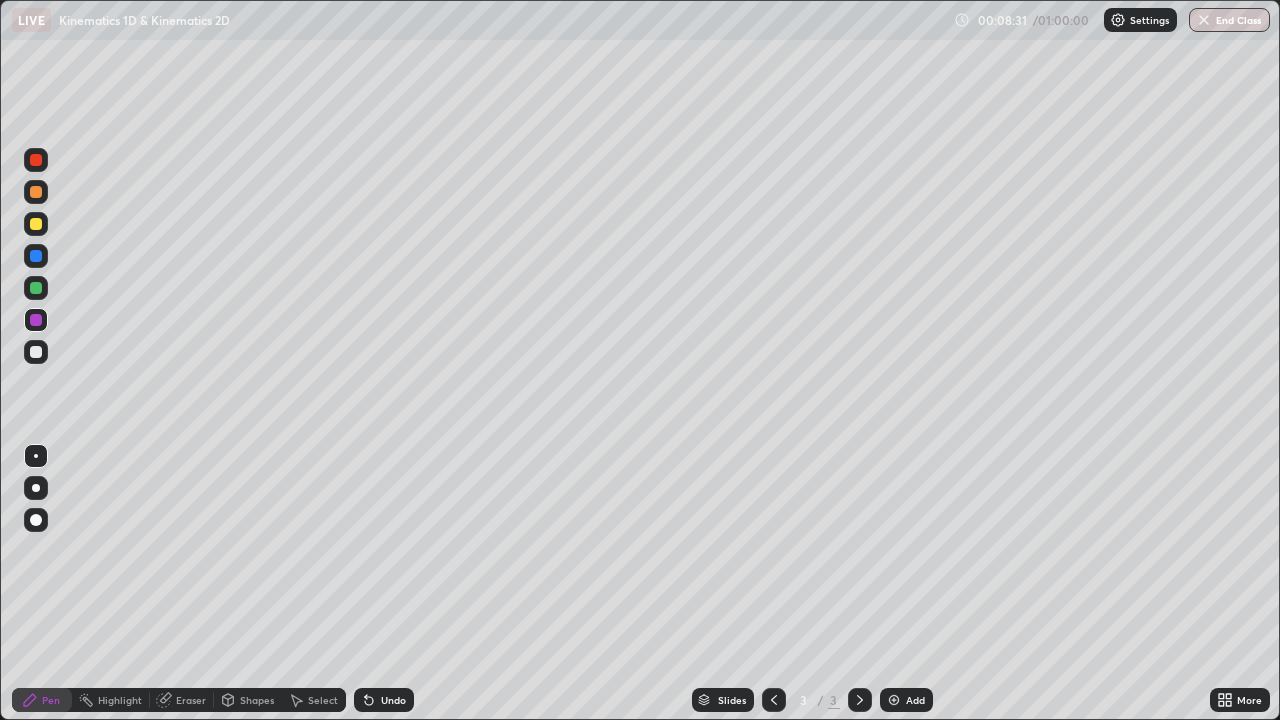 click at bounding box center (36, 224) 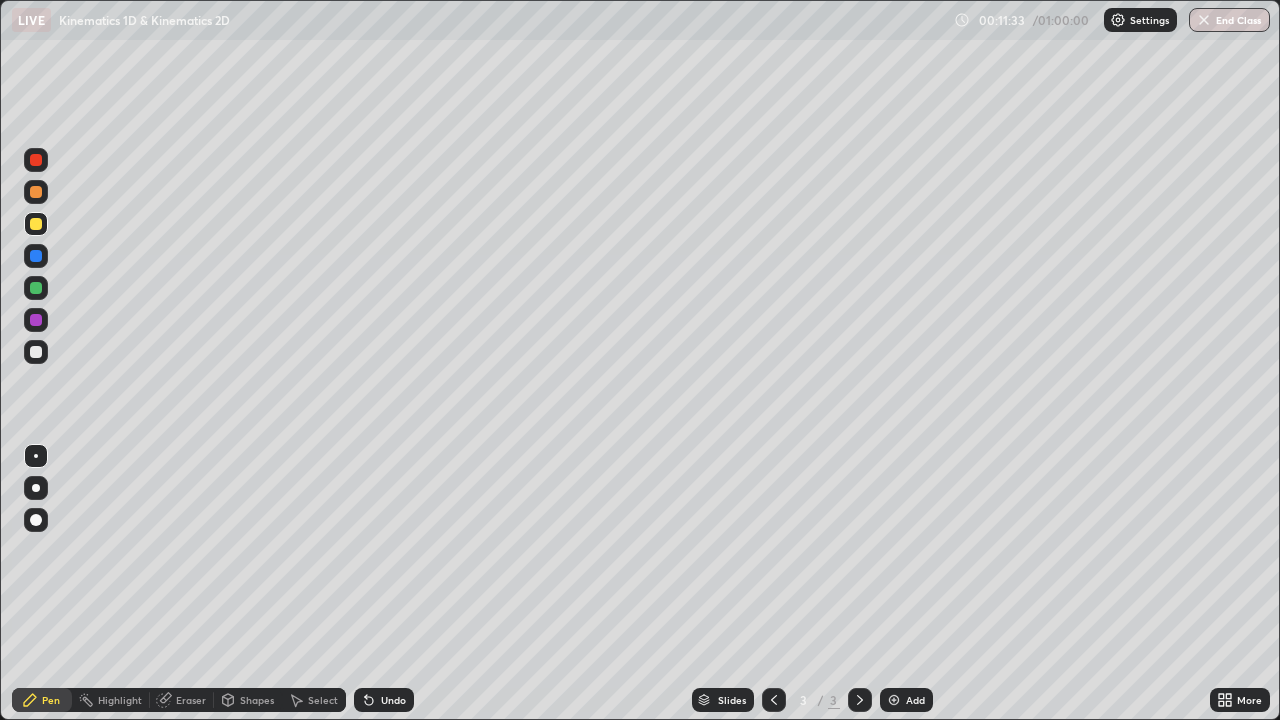 click at bounding box center (36, 320) 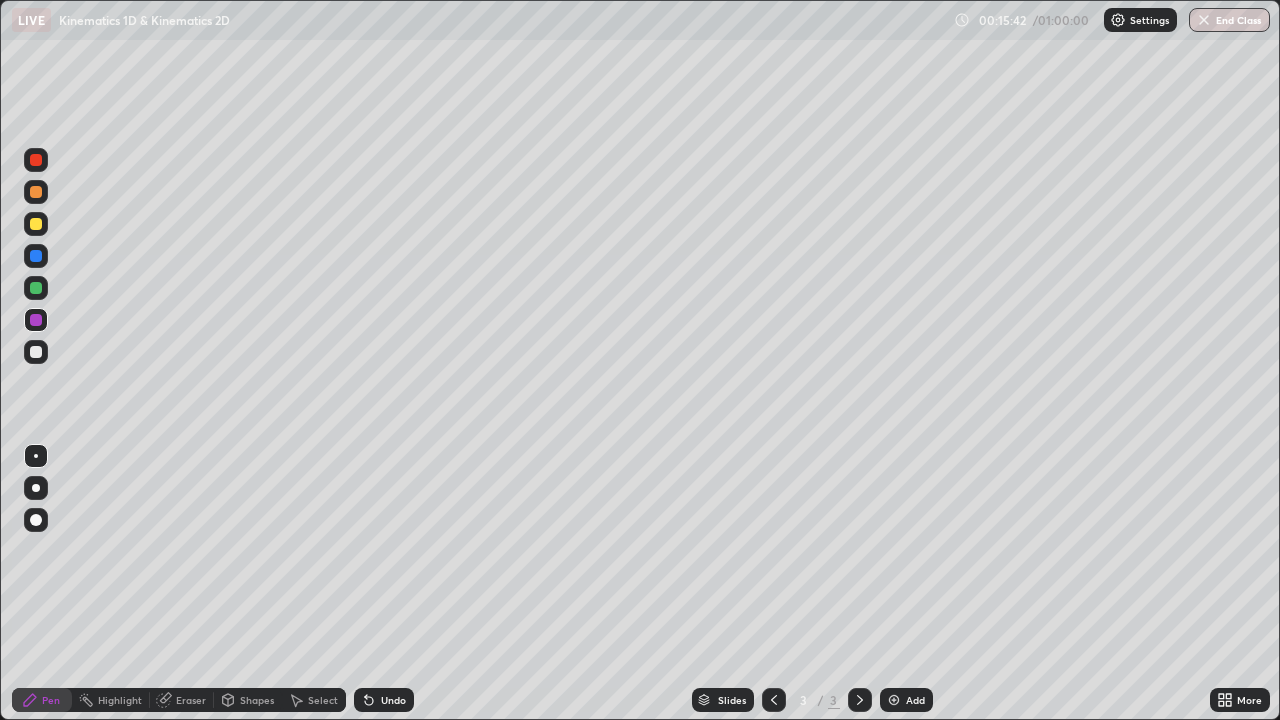 click 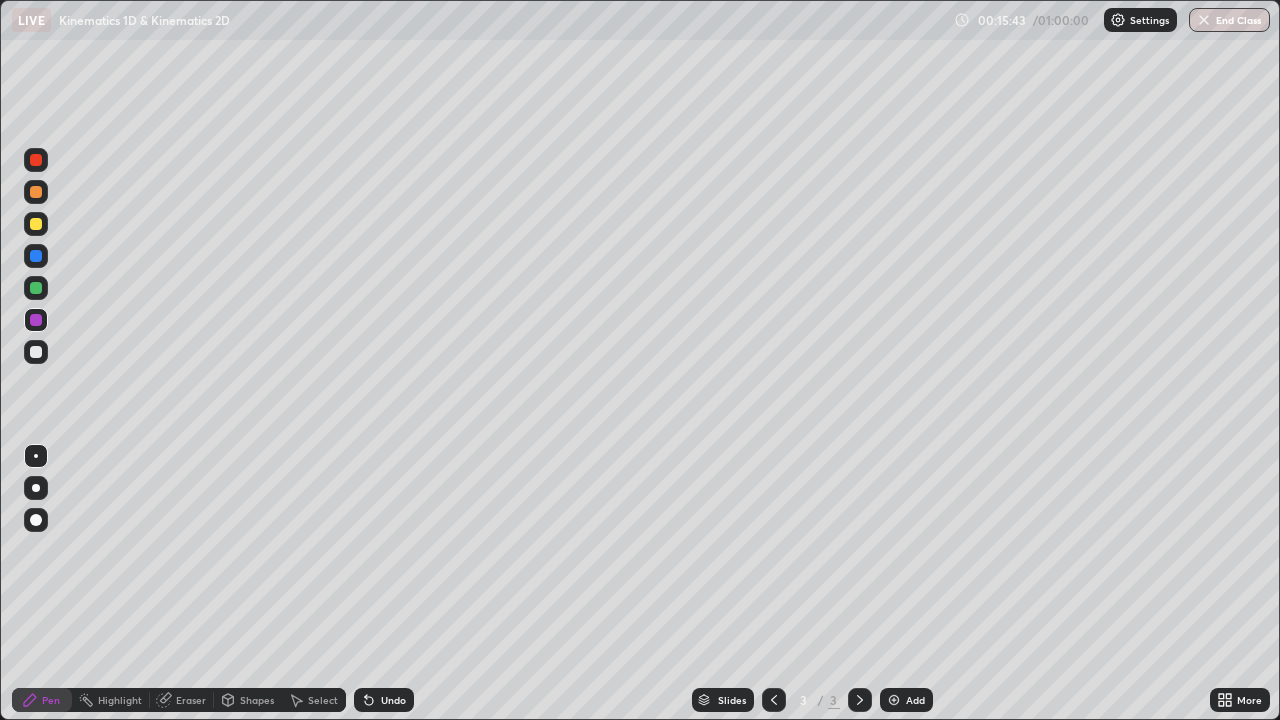 click at bounding box center (894, 700) 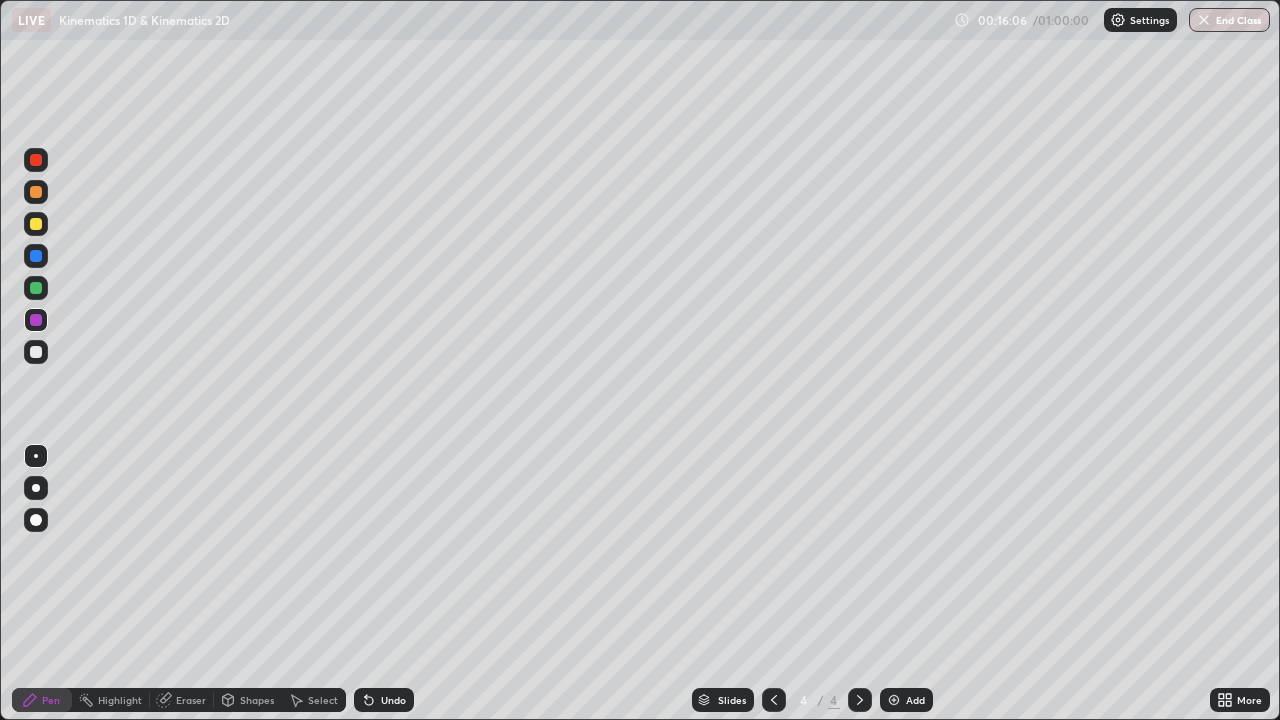 click on "Eraser" at bounding box center [191, 700] 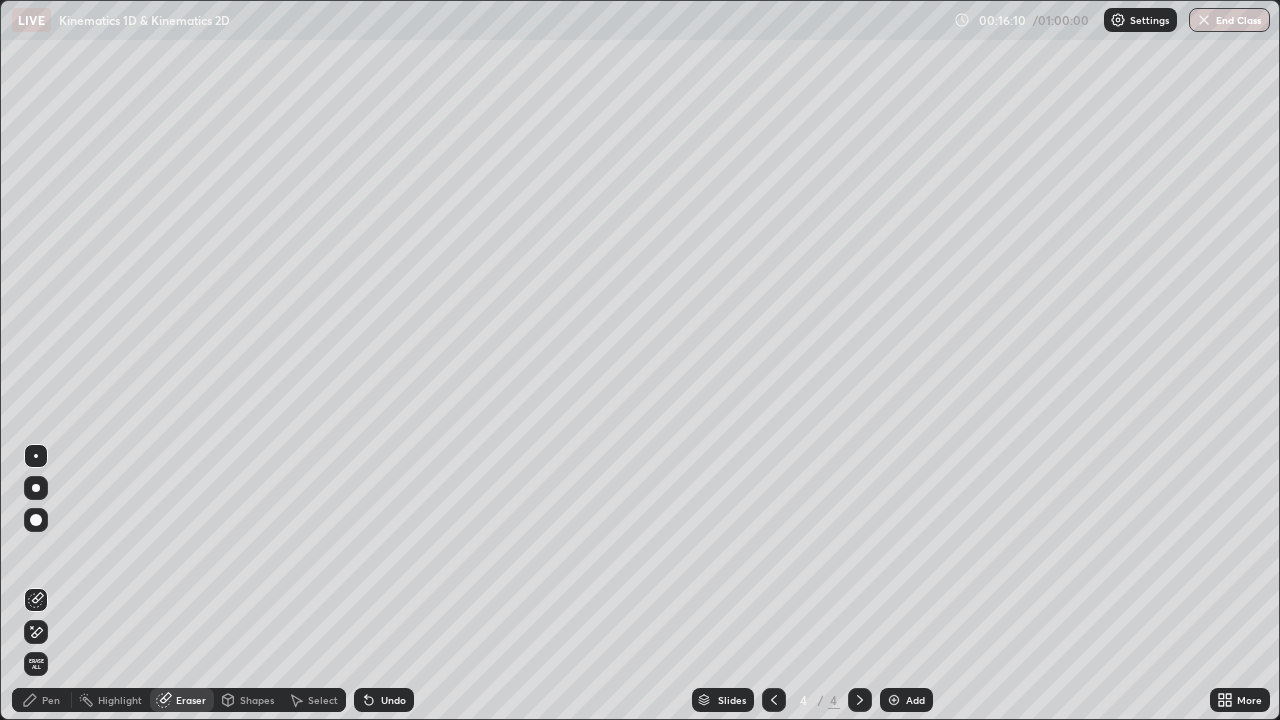 click 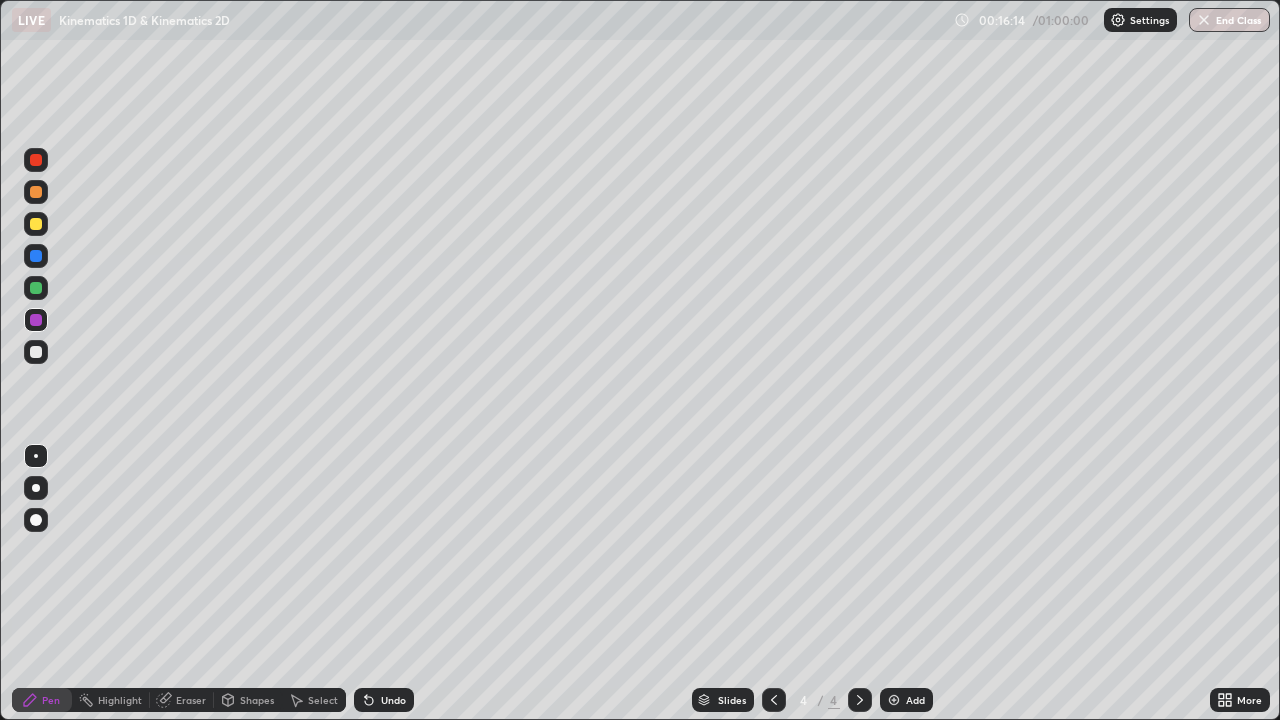 click at bounding box center [36, 224] 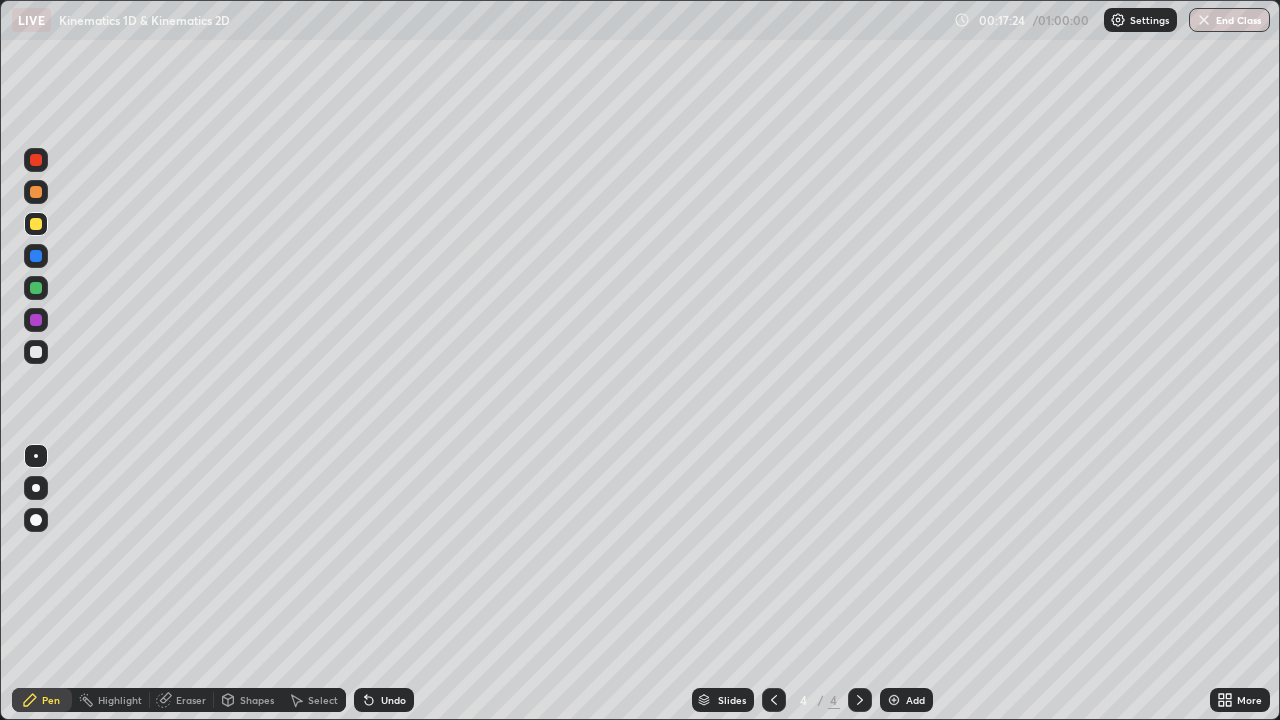 click on "Eraser" at bounding box center [191, 700] 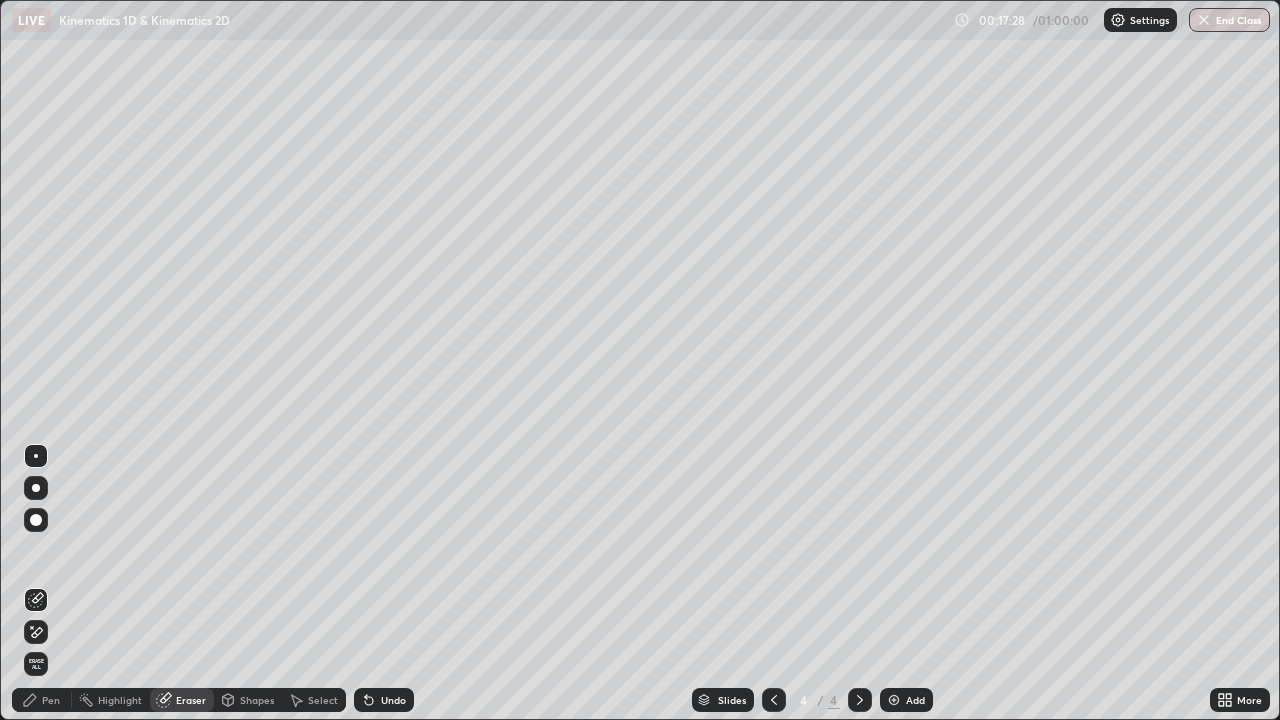 click on "Pen" at bounding box center [51, 700] 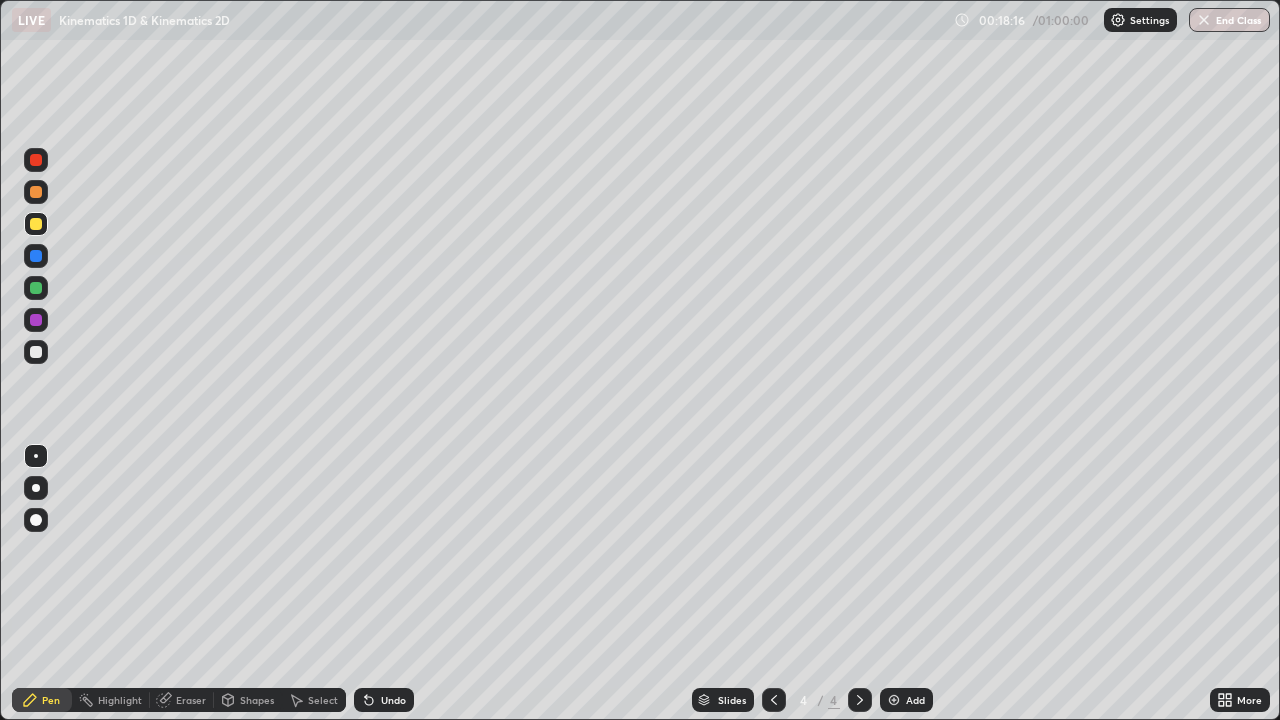 click on "Eraser" at bounding box center (191, 700) 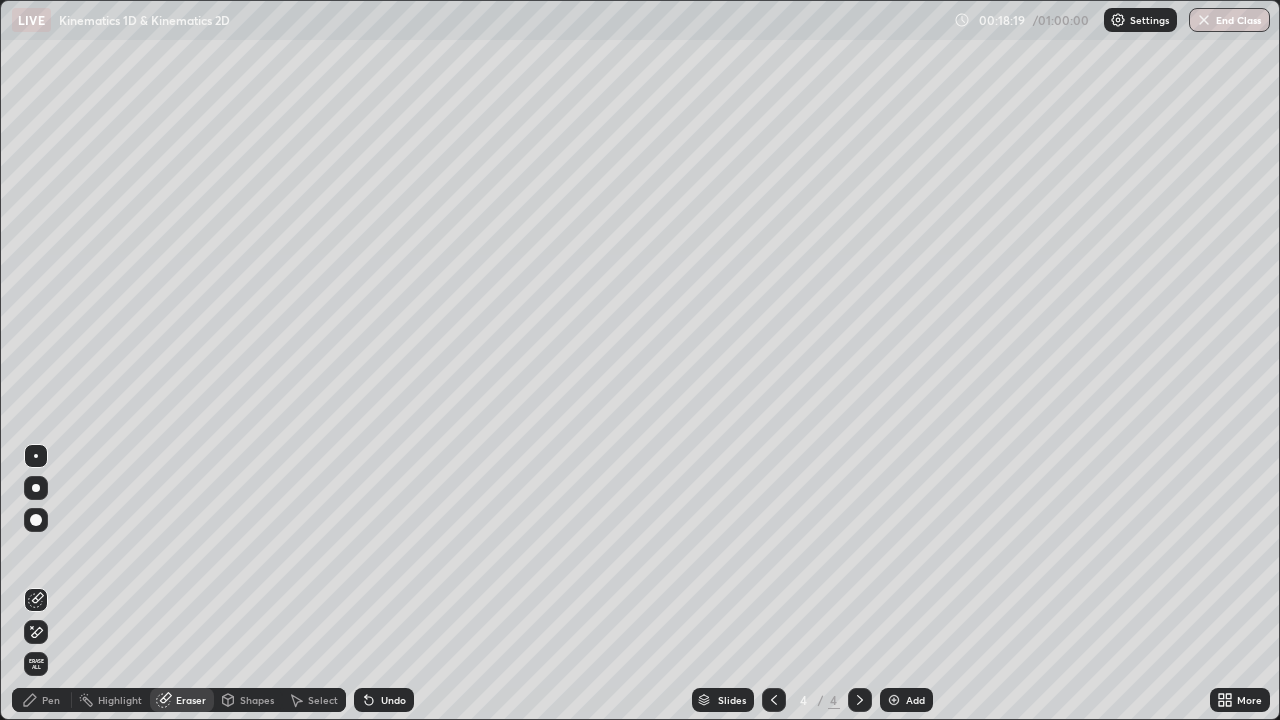 click on "Pen" at bounding box center [51, 700] 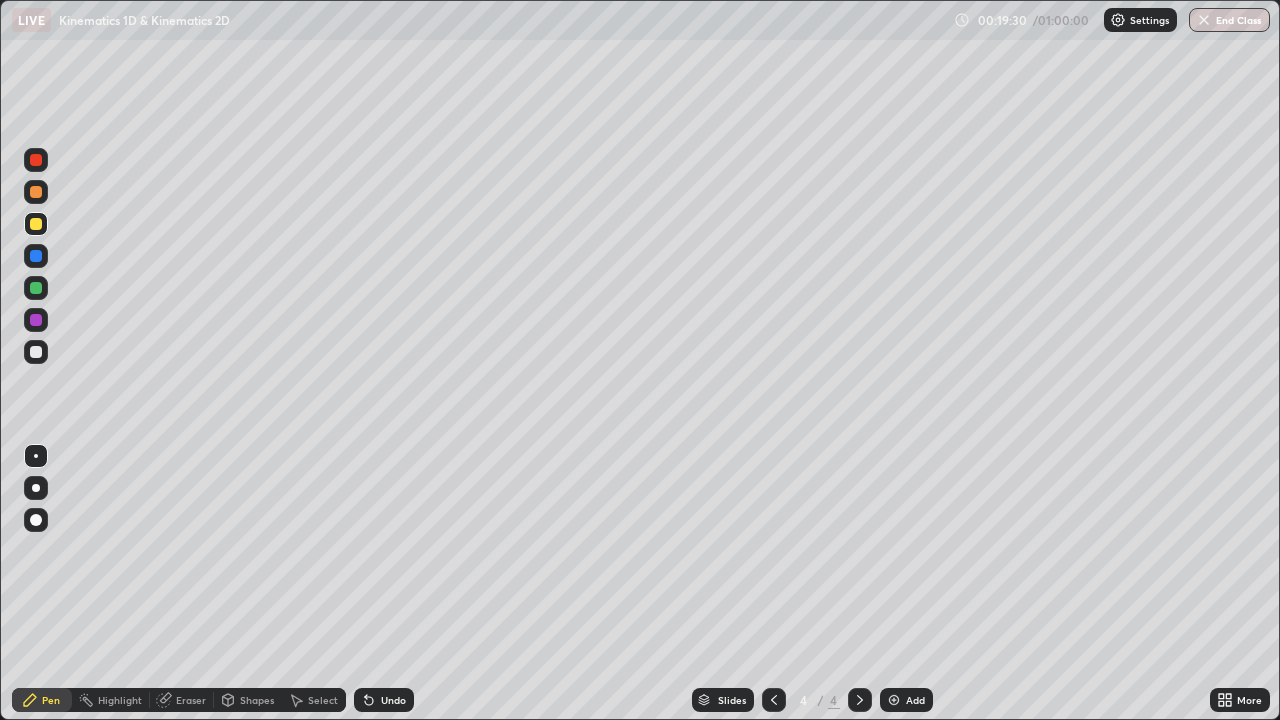 click on "Eraser" at bounding box center [191, 700] 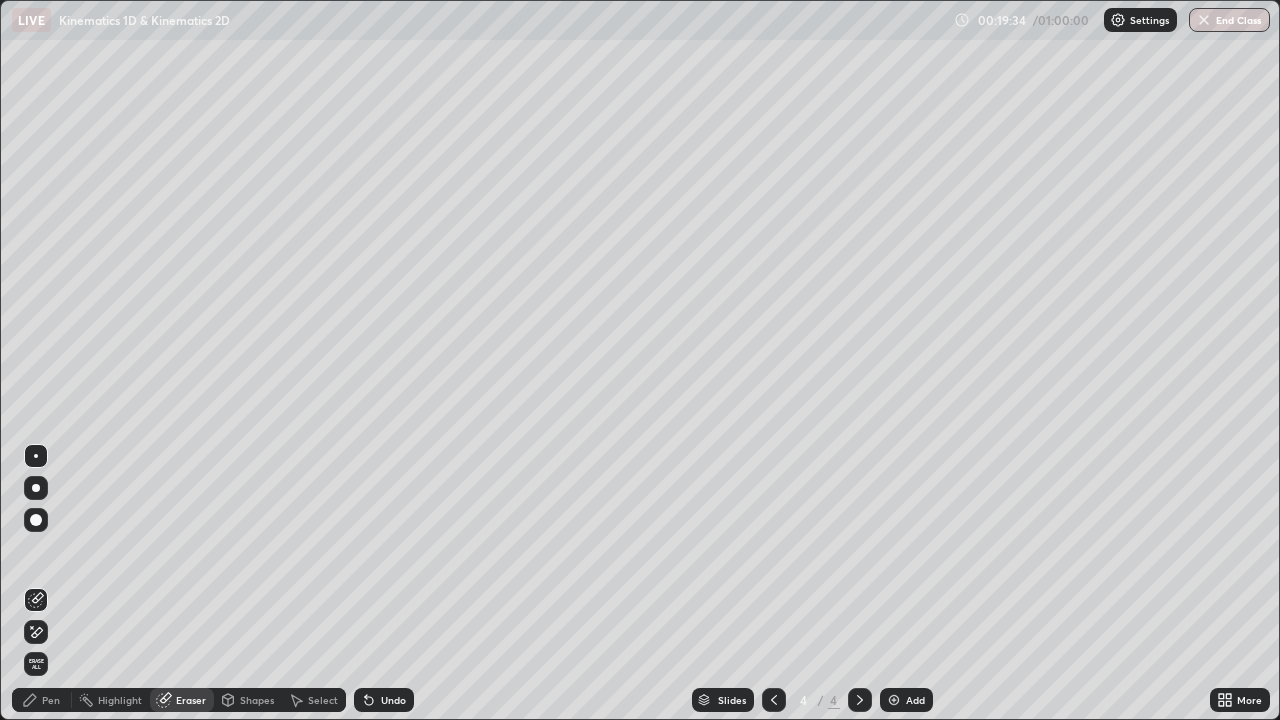 click on "Pen" at bounding box center (42, 700) 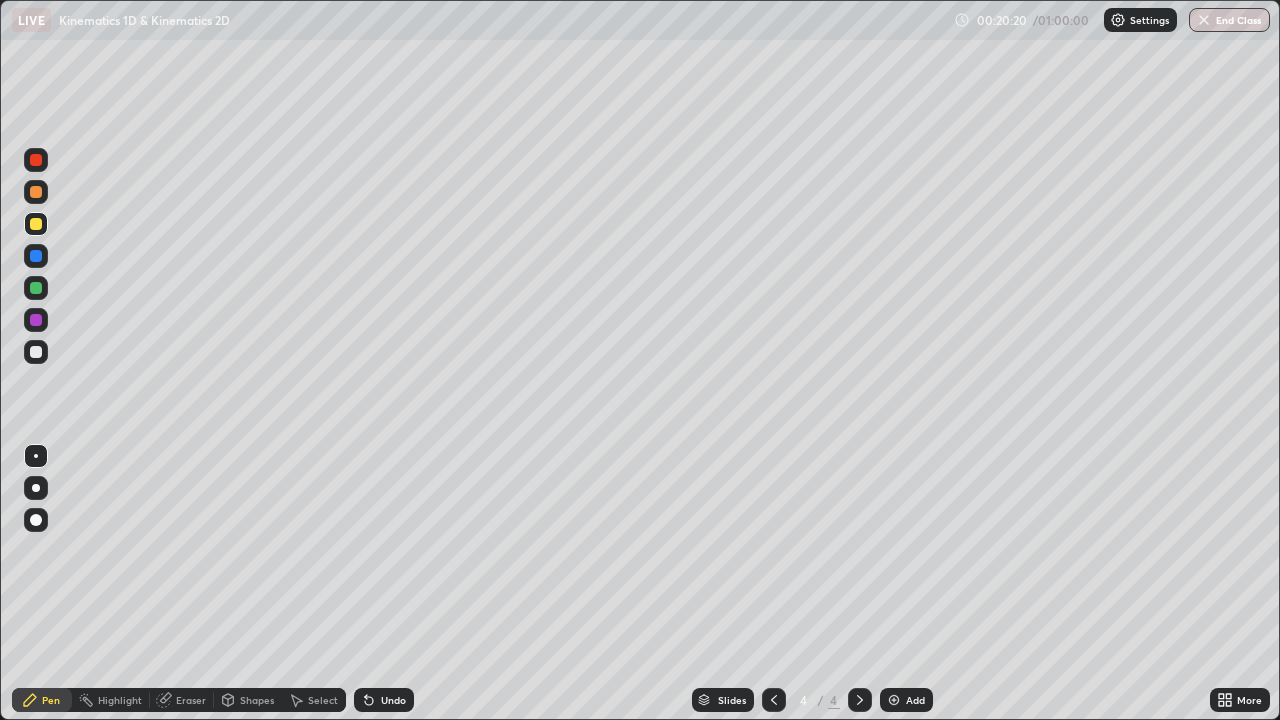 click on "Eraser" at bounding box center [191, 700] 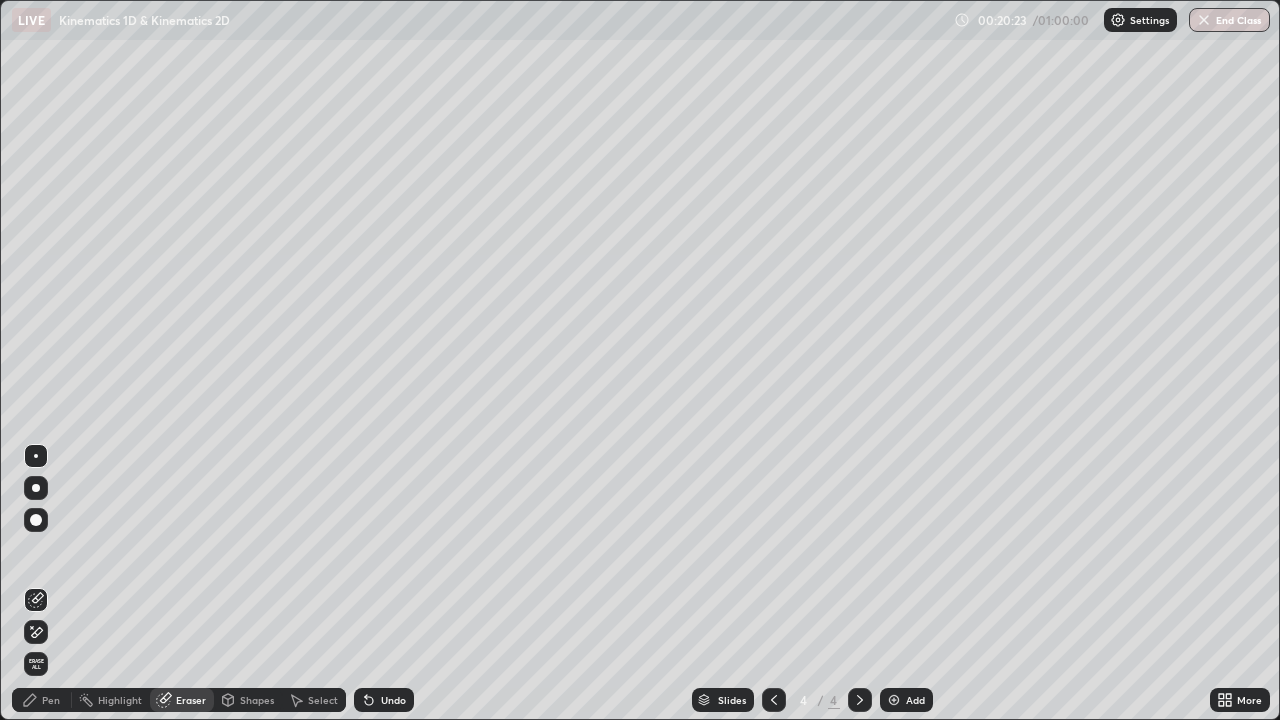 click on "Pen" at bounding box center (51, 700) 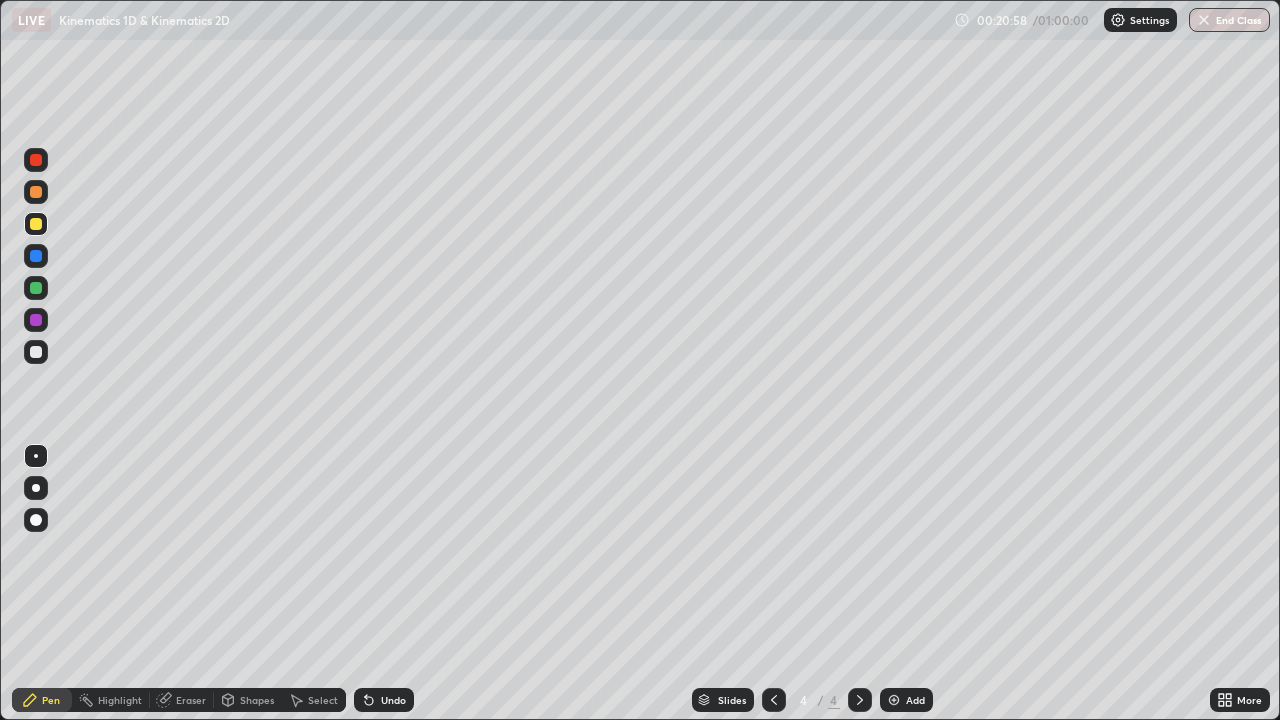 click on "Eraser" at bounding box center (191, 700) 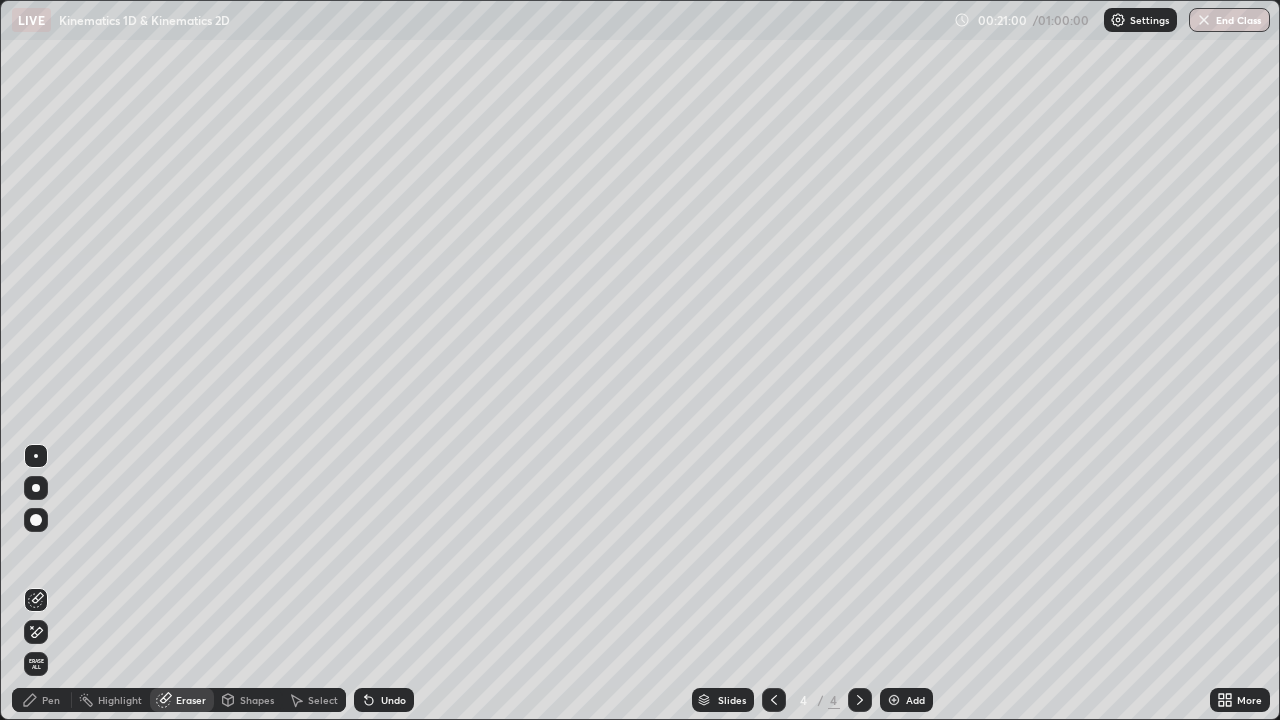 click on "Pen" at bounding box center (51, 700) 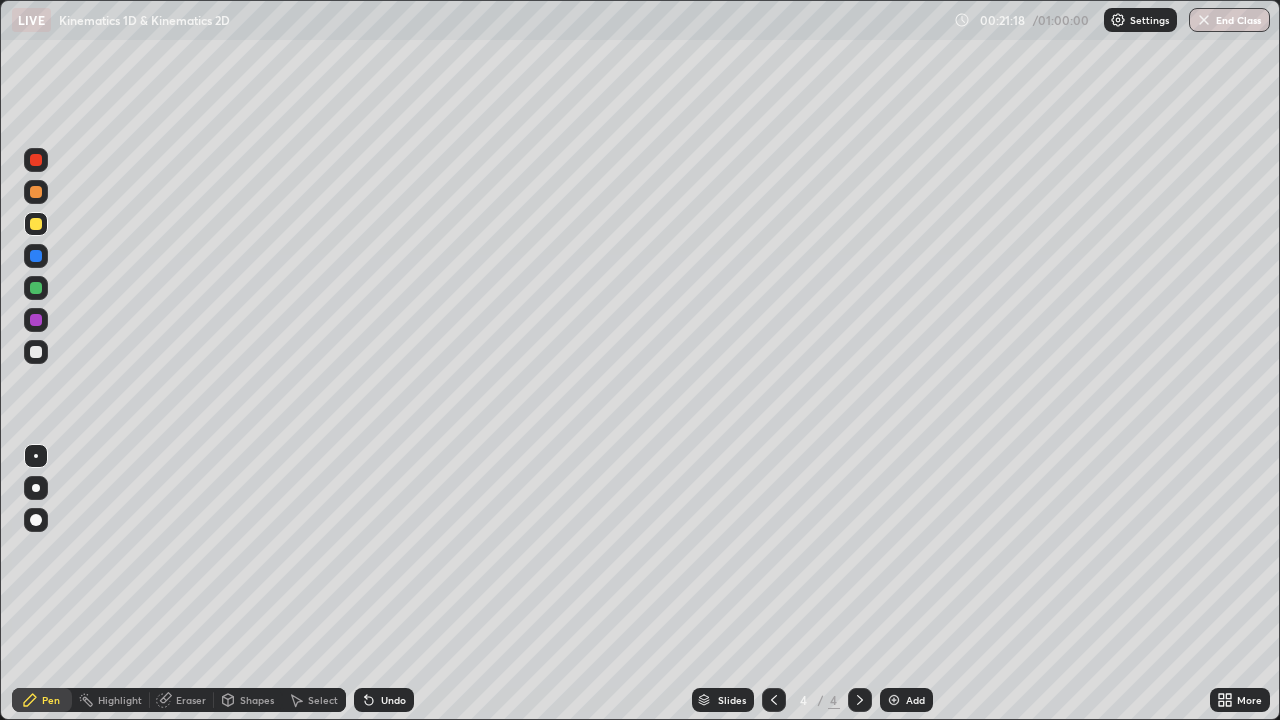 click on "Eraser" at bounding box center [191, 700] 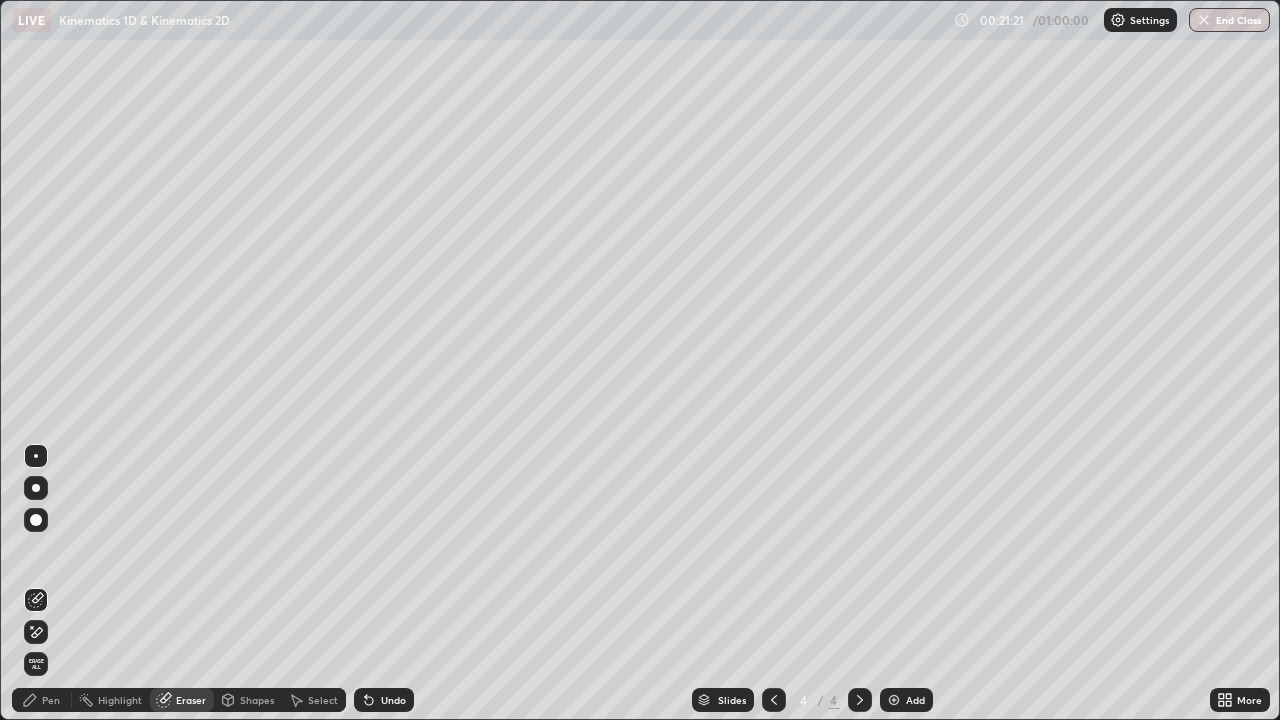 click on "Pen" at bounding box center (51, 700) 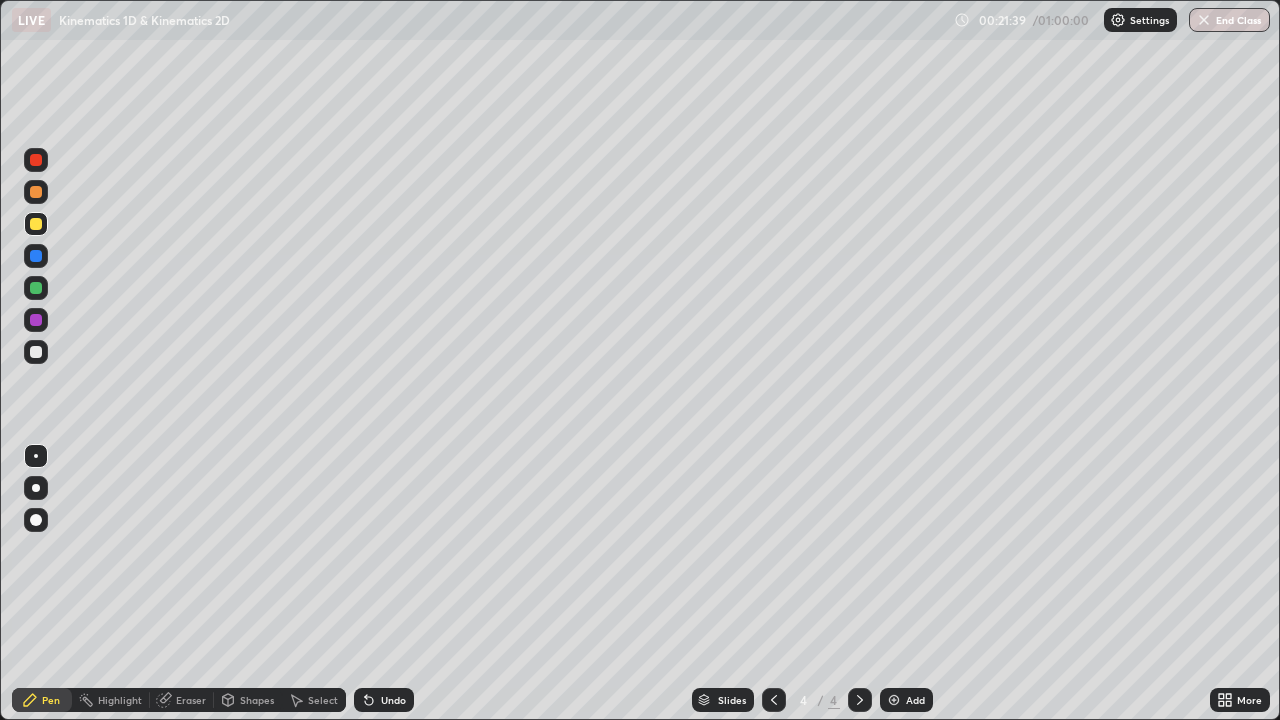 click on "Eraser" at bounding box center [191, 700] 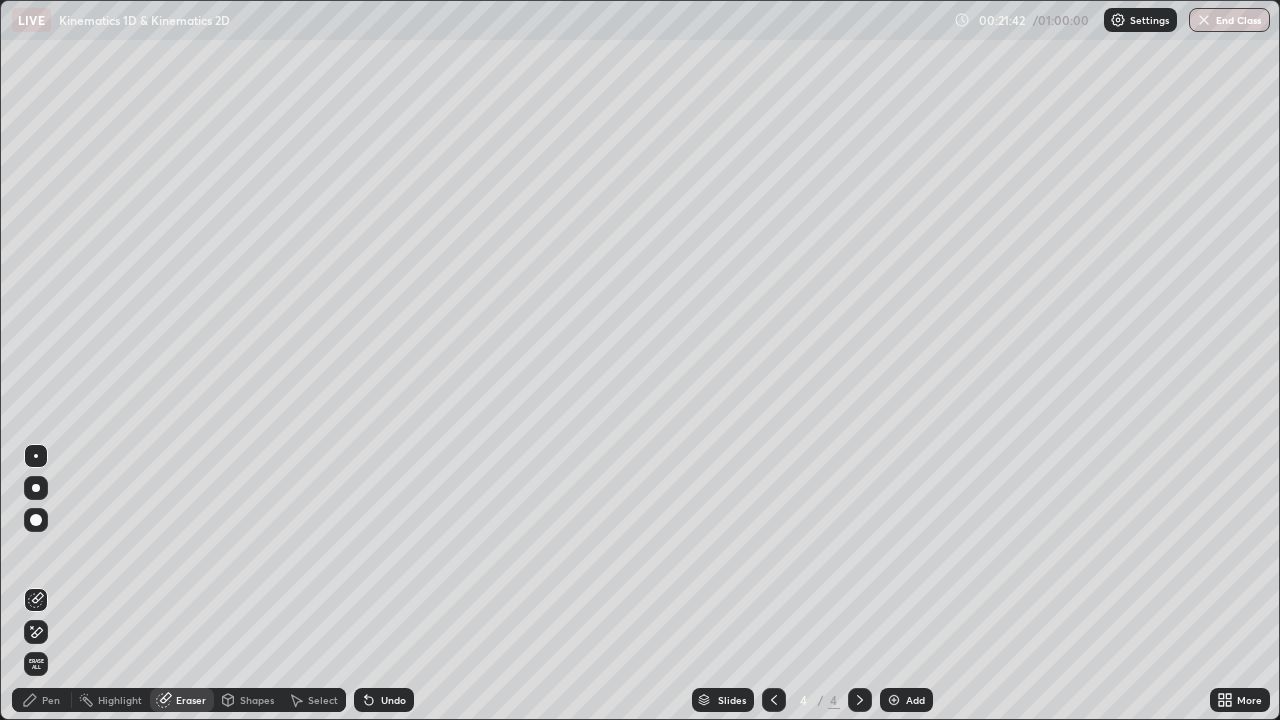 click on "Pen" at bounding box center [42, 700] 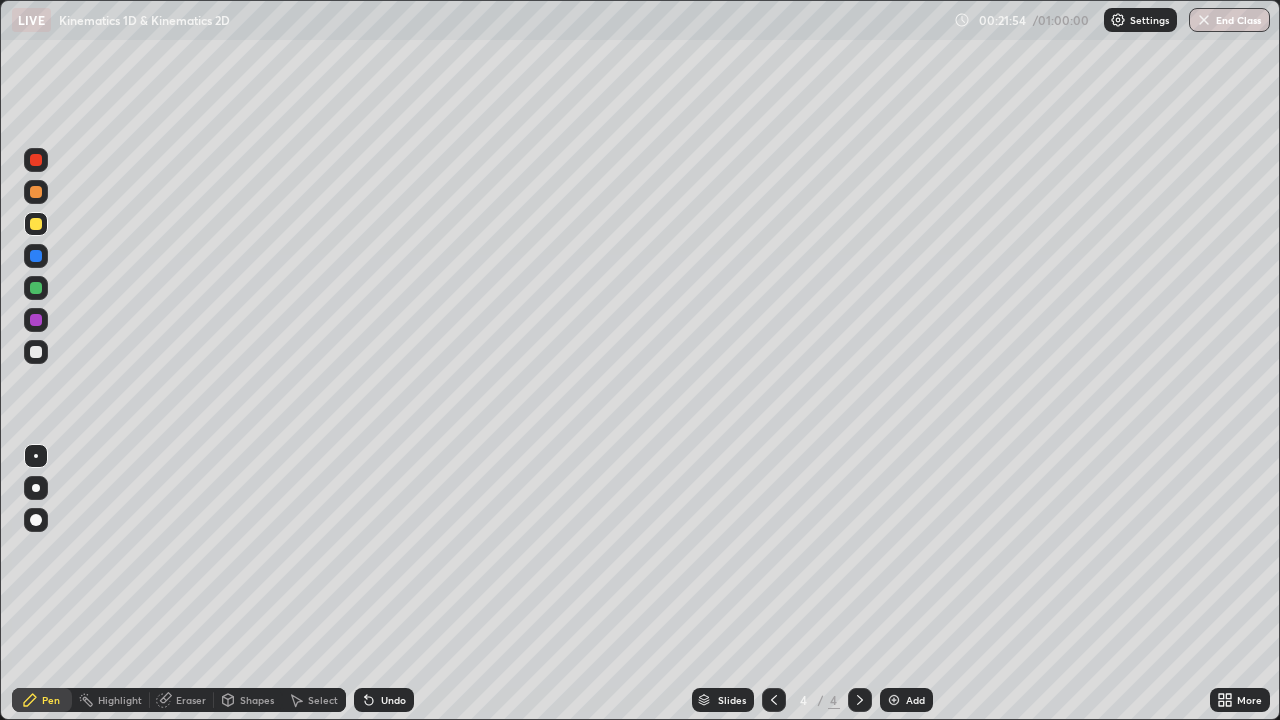 click at bounding box center (36, 320) 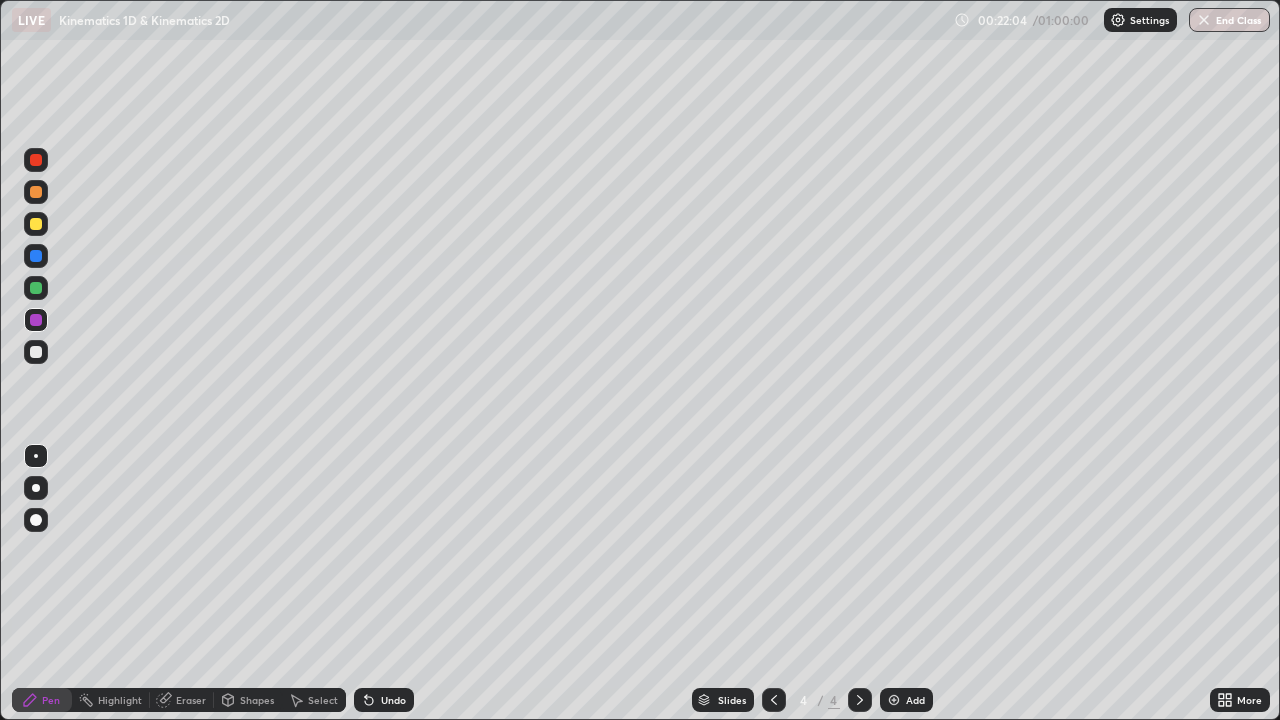 click at bounding box center [36, 352] 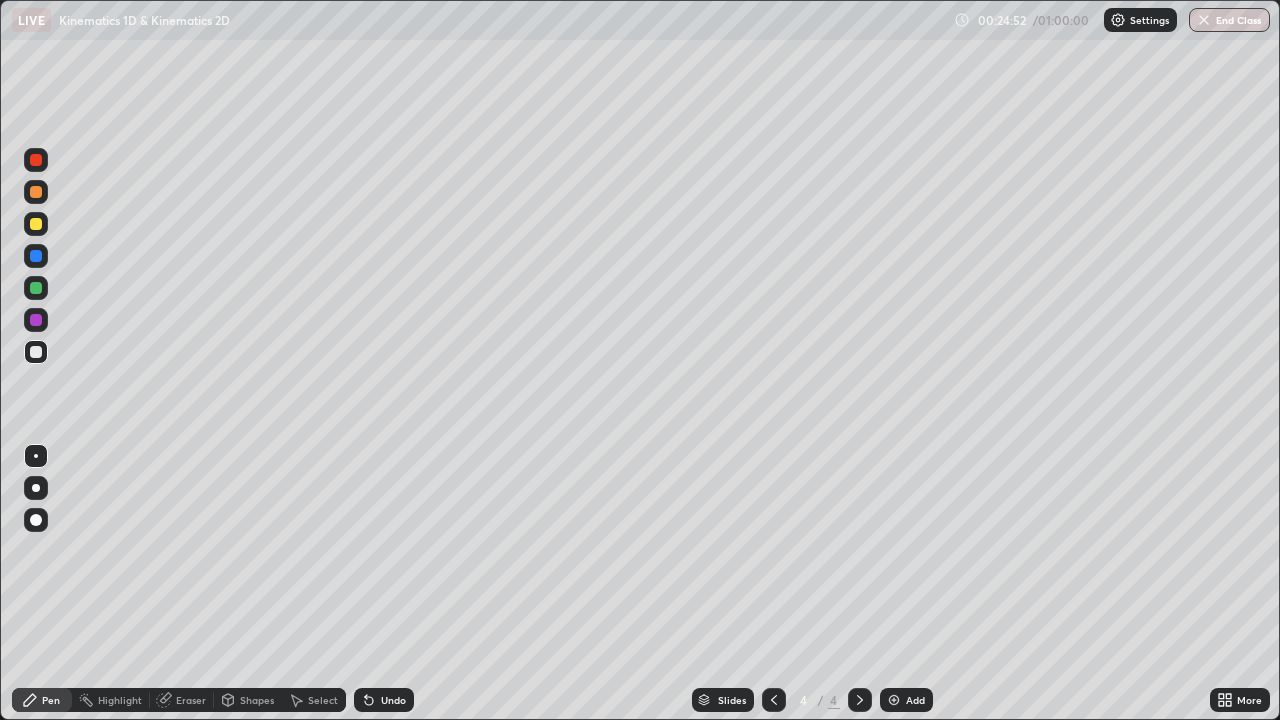 click at bounding box center (36, 320) 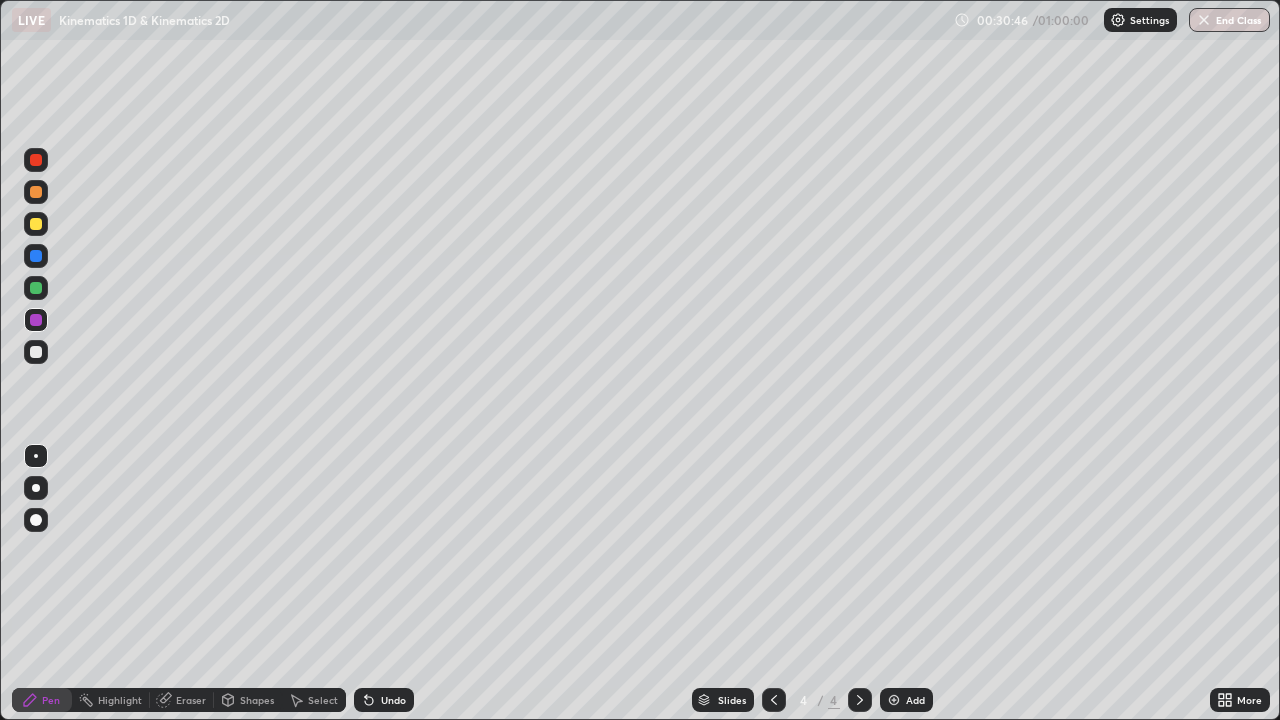 click on "Add" at bounding box center [906, 700] 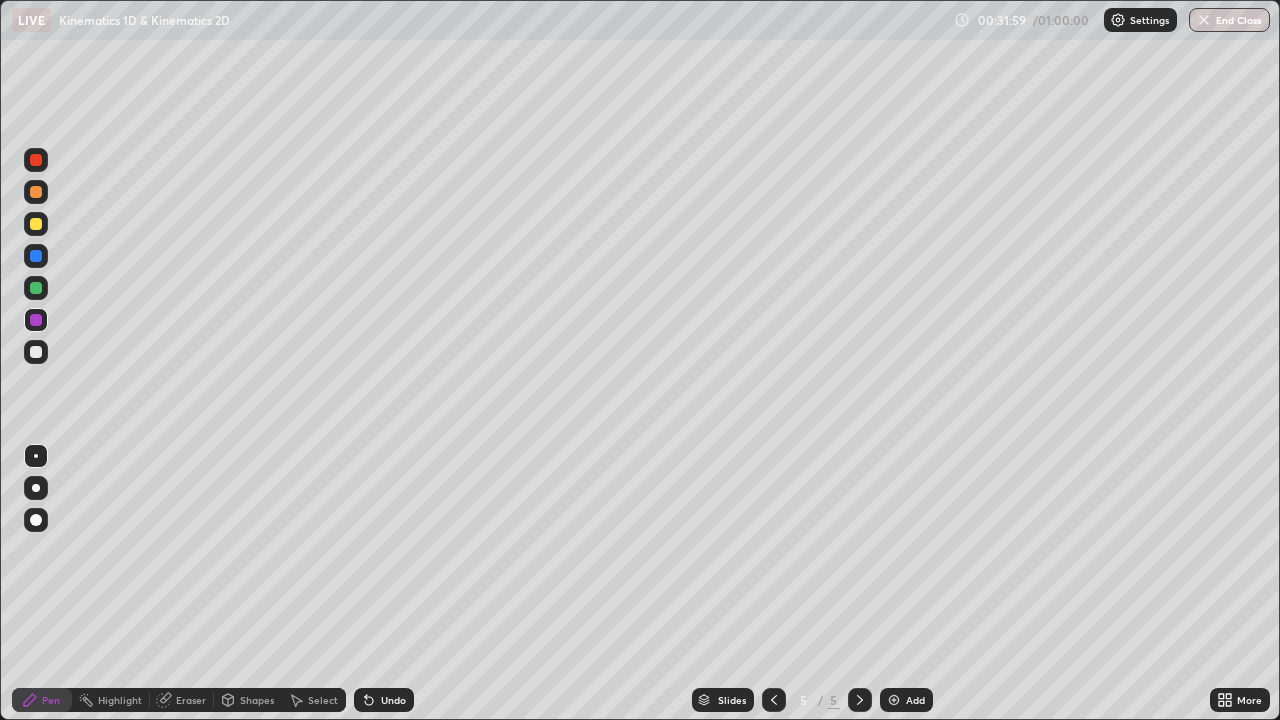 click on "Eraser" at bounding box center [191, 700] 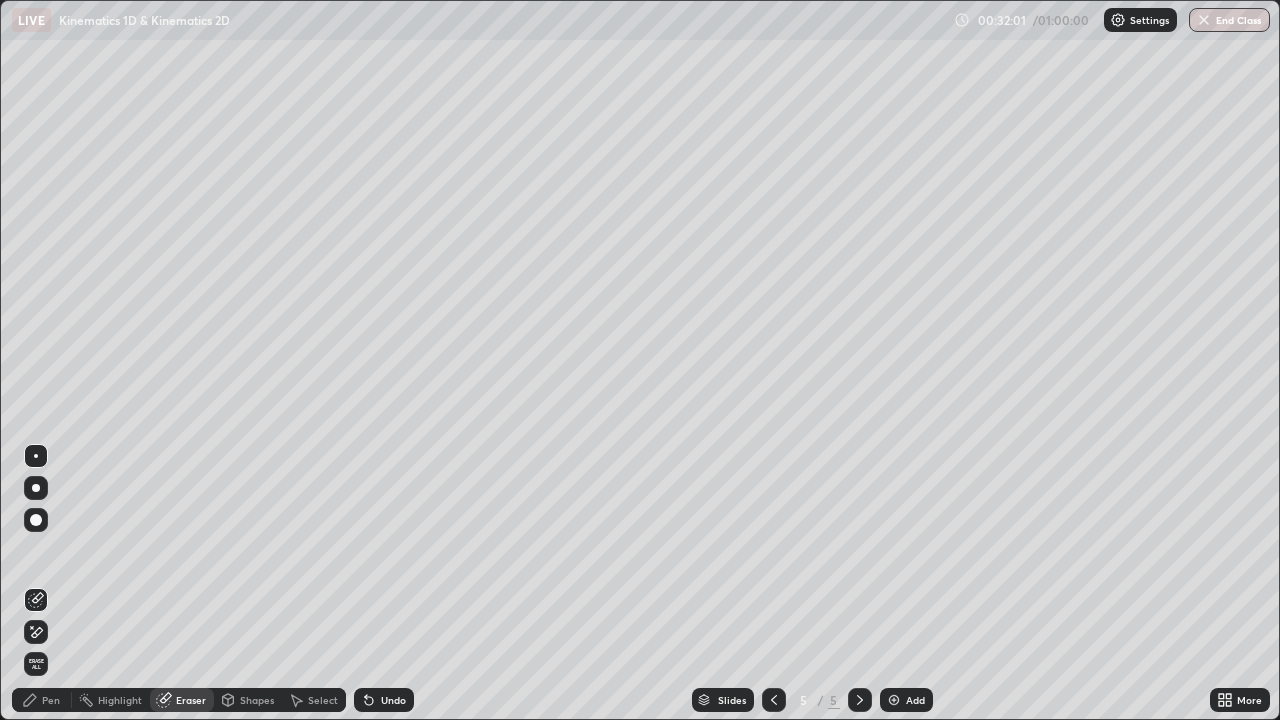 click on "Pen" at bounding box center [51, 700] 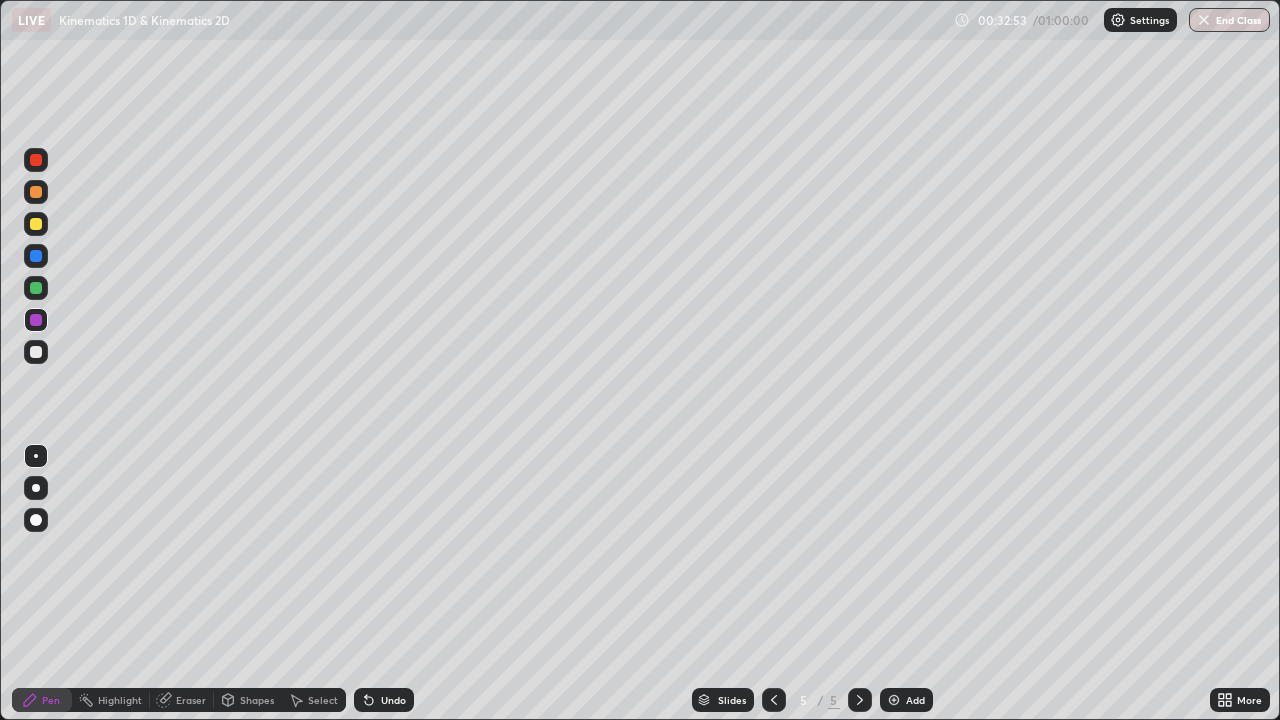 click at bounding box center [36, 224] 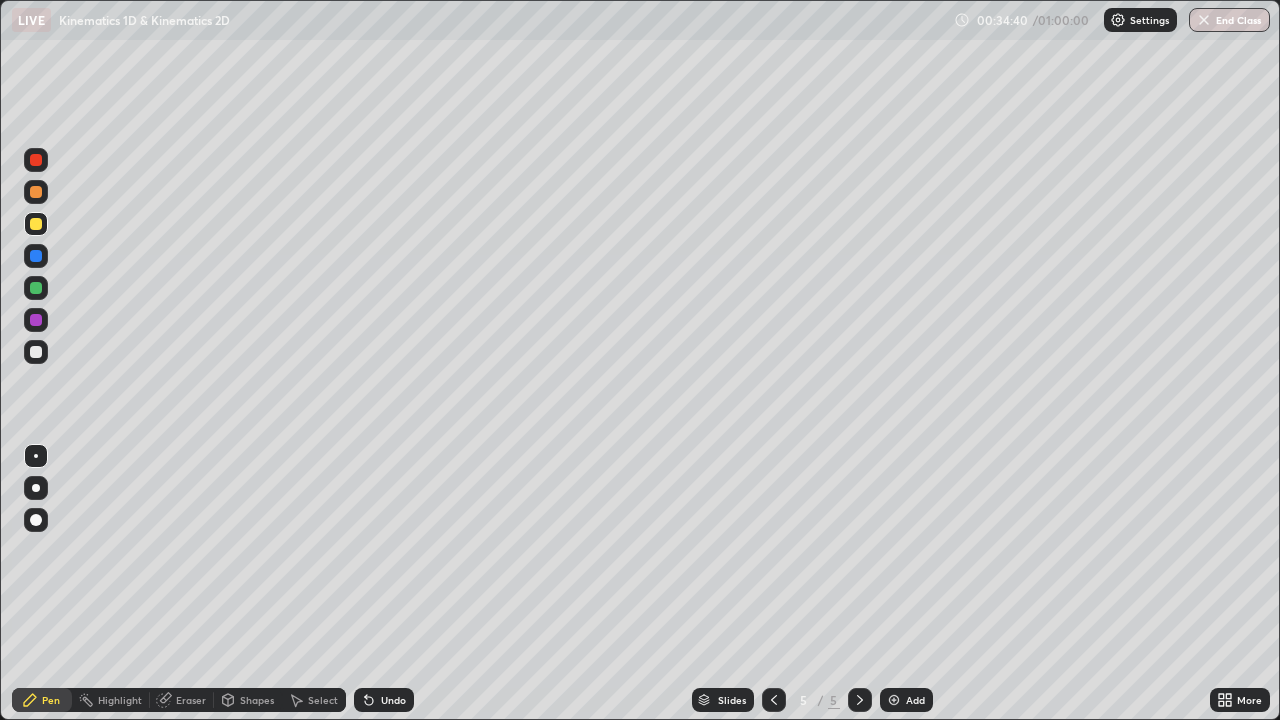 click on "Eraser" at bounding box center [191, 700] 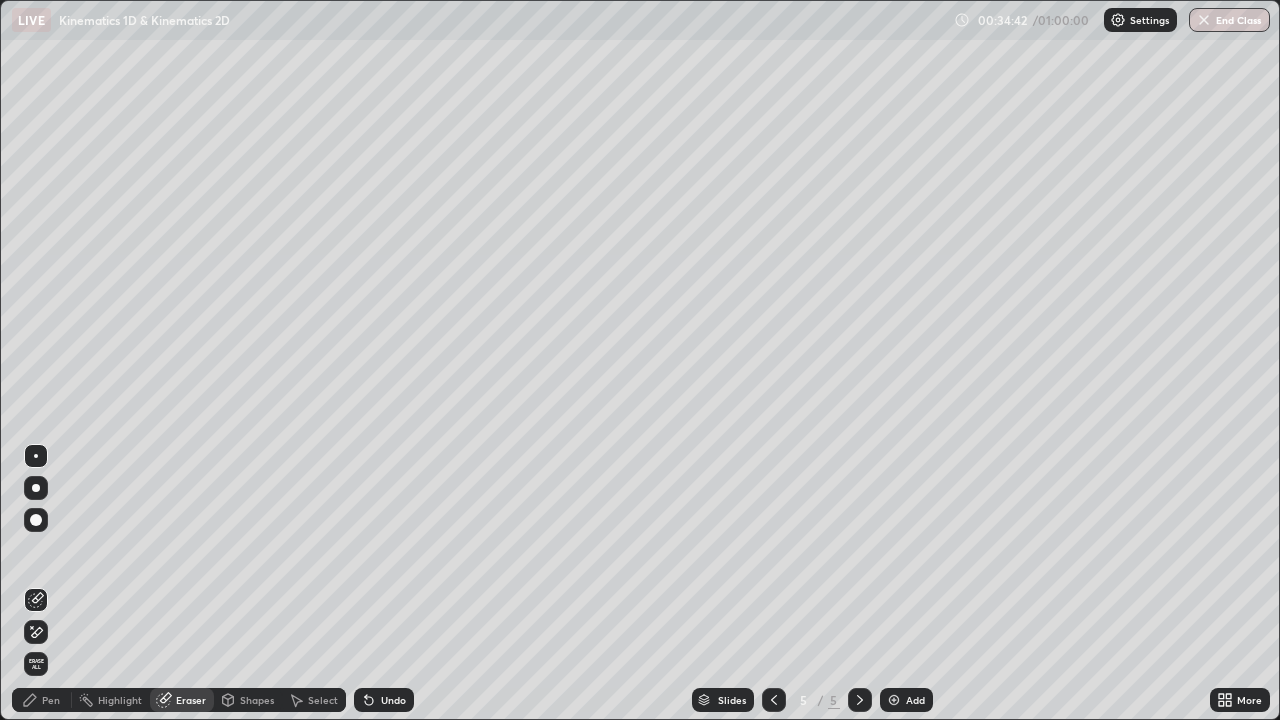 click on "Pen" at bounding box center [51, 700] 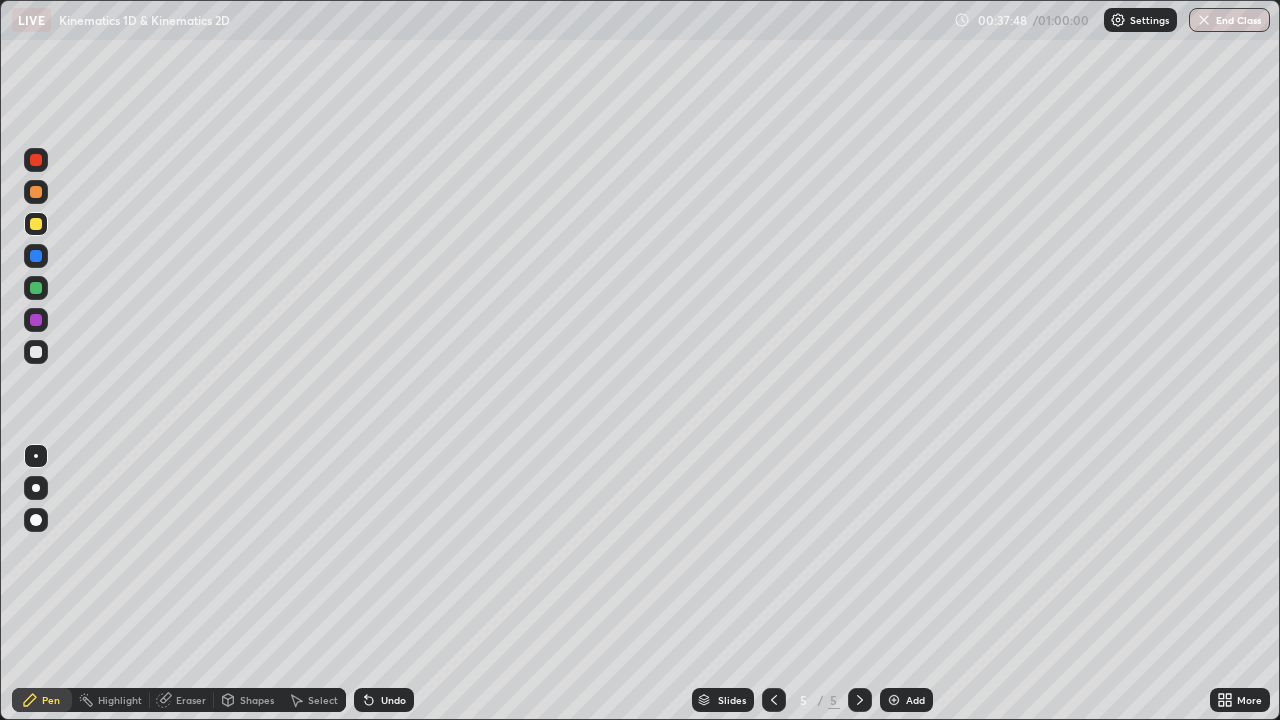 click at bounding box center (36, 320) 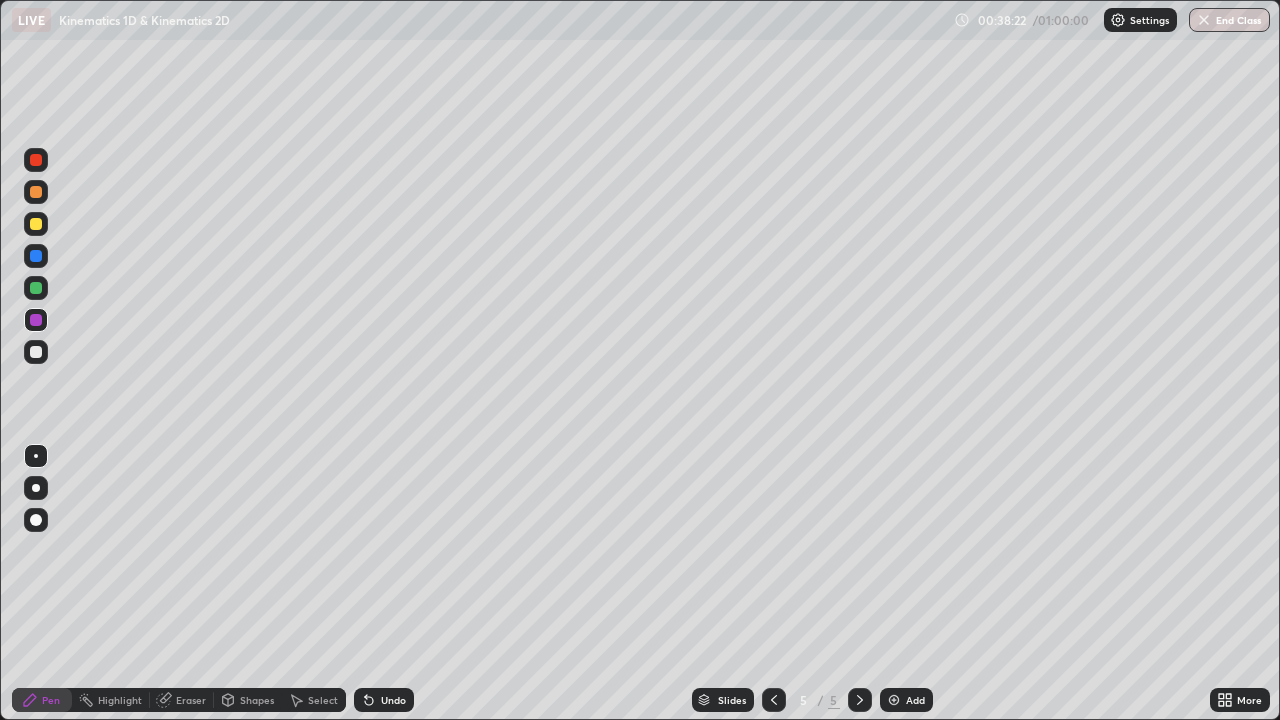 click on "Eraser" at bounding box center [191, 700] 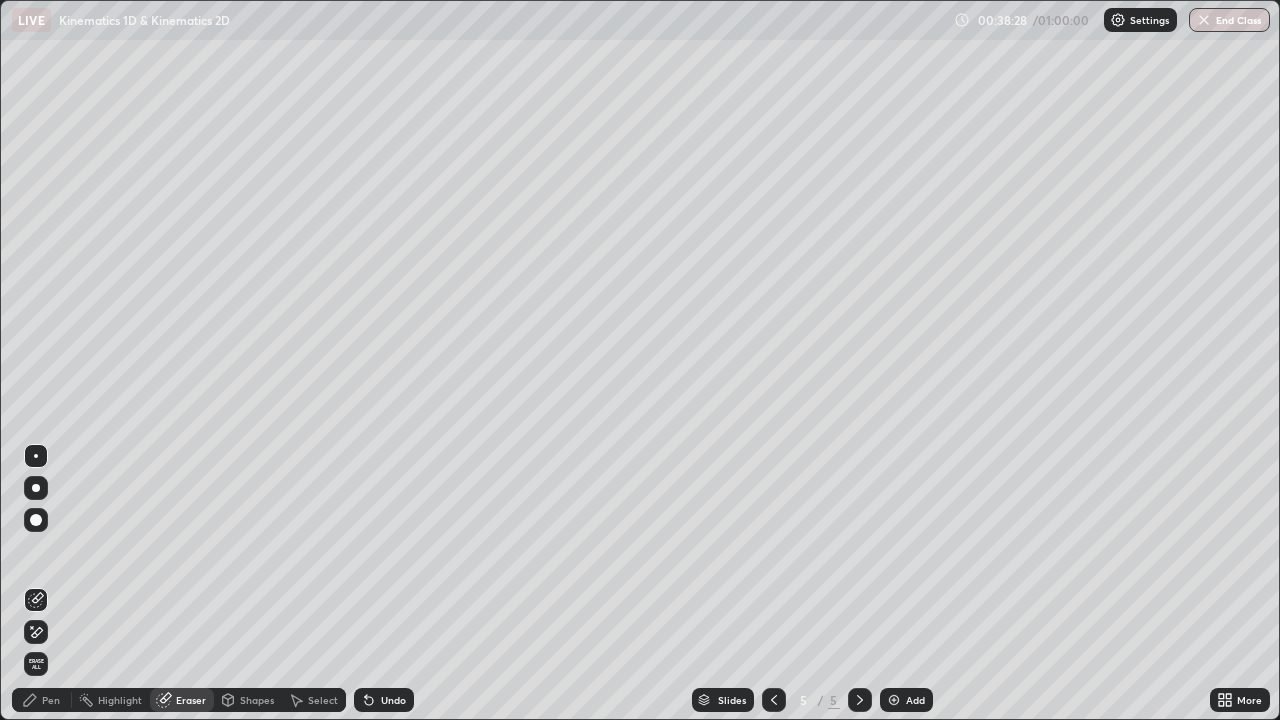 click on "Pen" at bounding box center [51, 700] 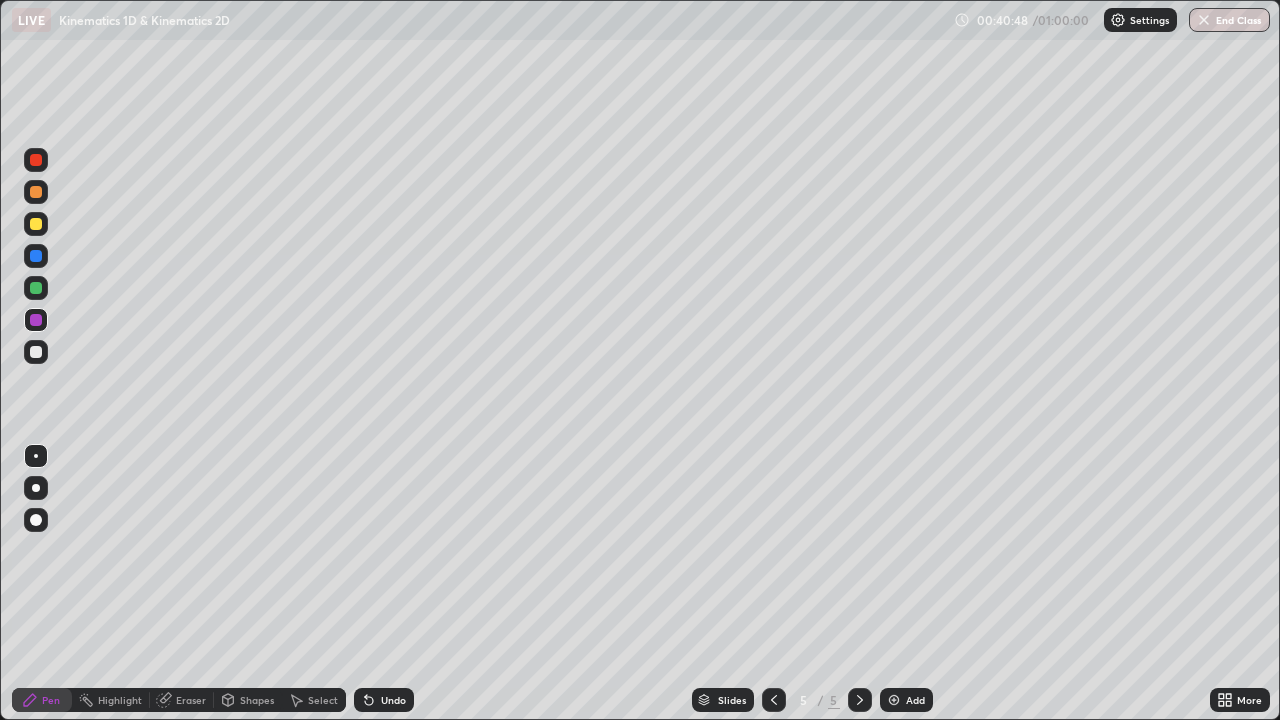 click at bounding box center (894, 700) 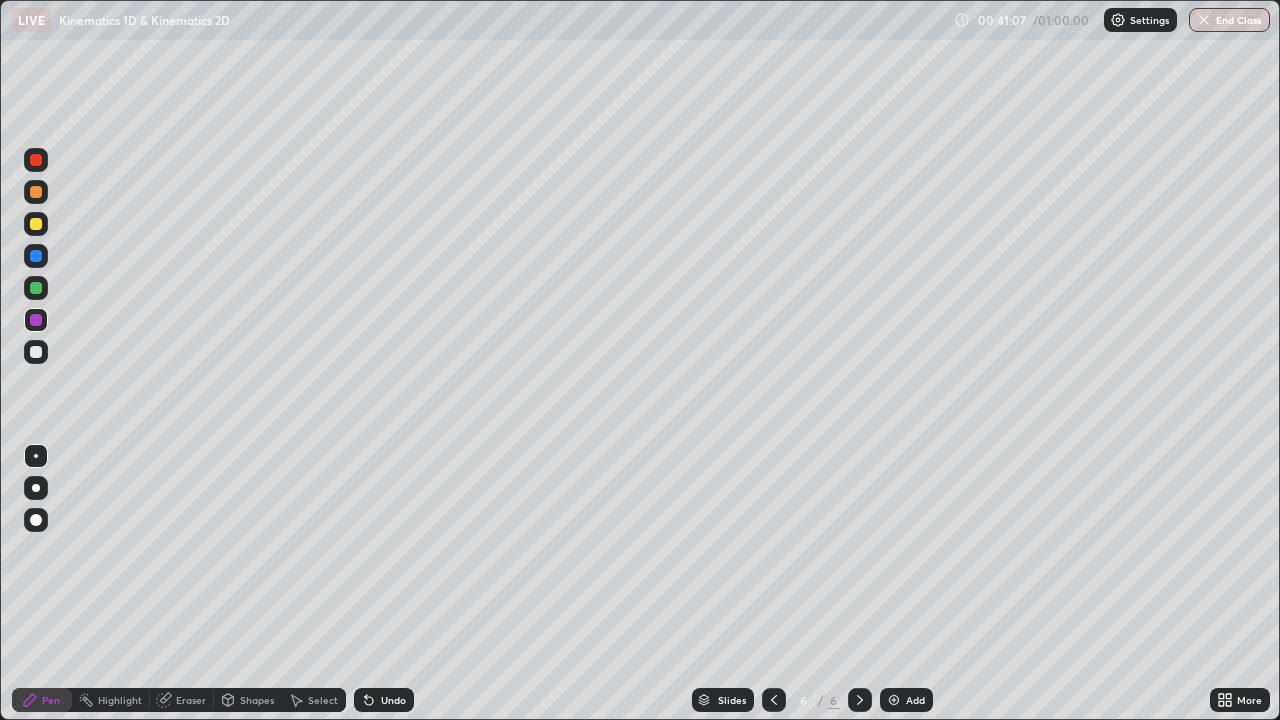 click at bounding box center [36, 352] 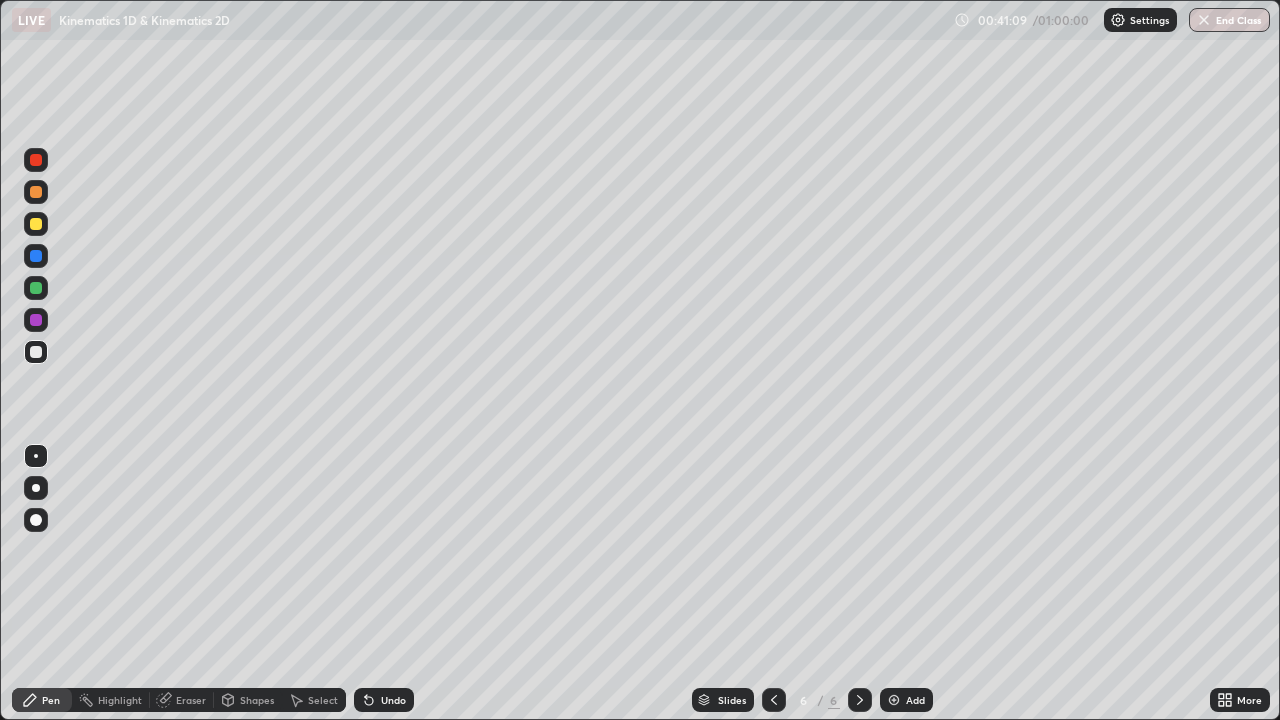 click at bounding box center [36, 256] 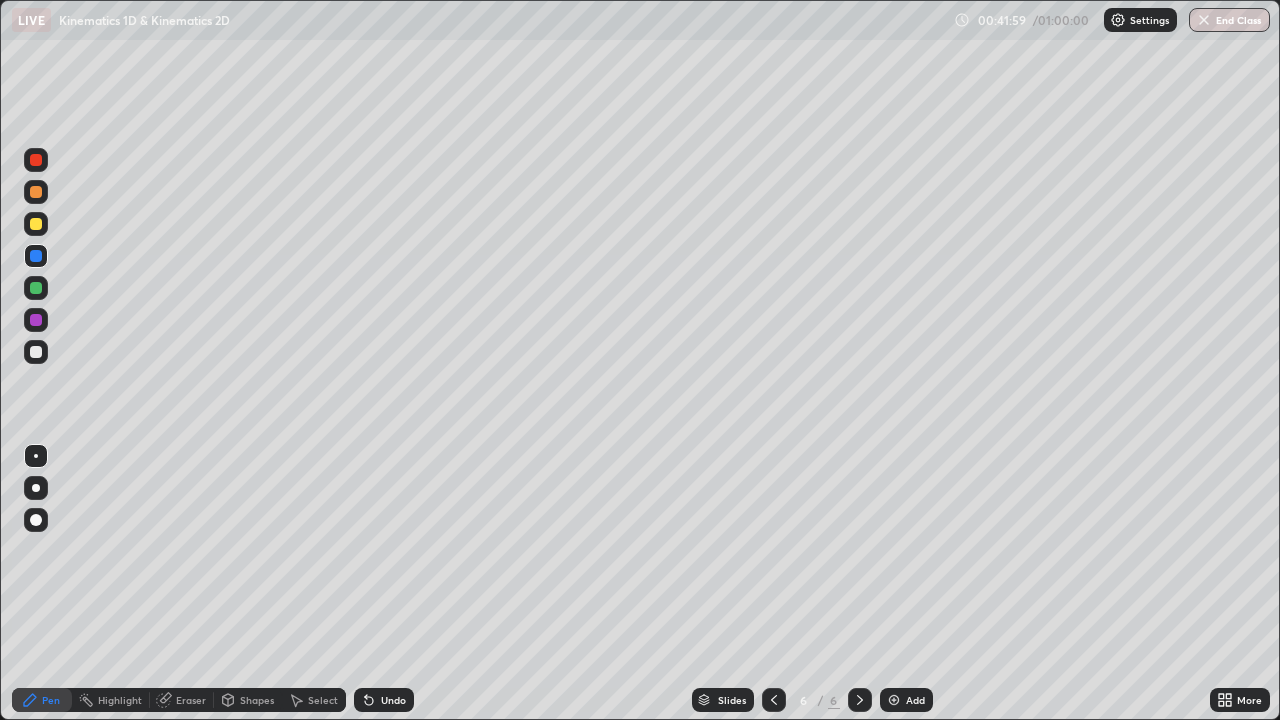 click on "Eraser" at bounding box center (191, 700) 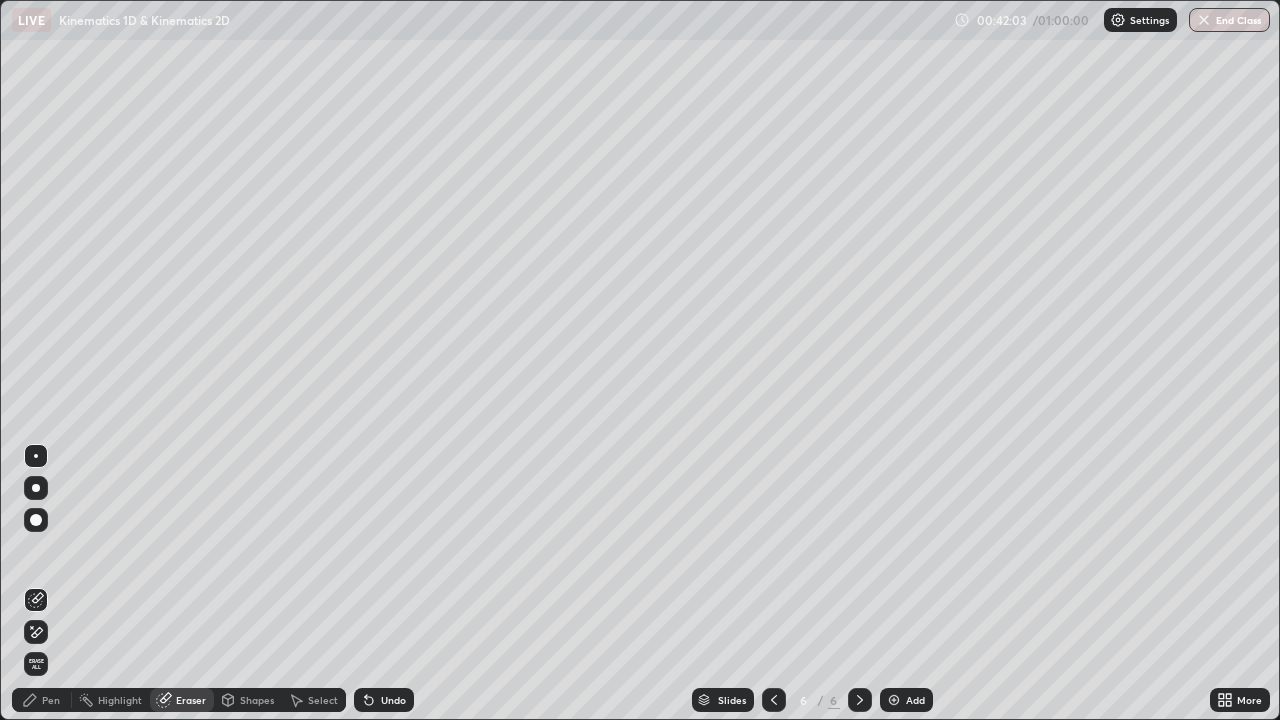 click on "Pen" at bounding box center (51, 700) 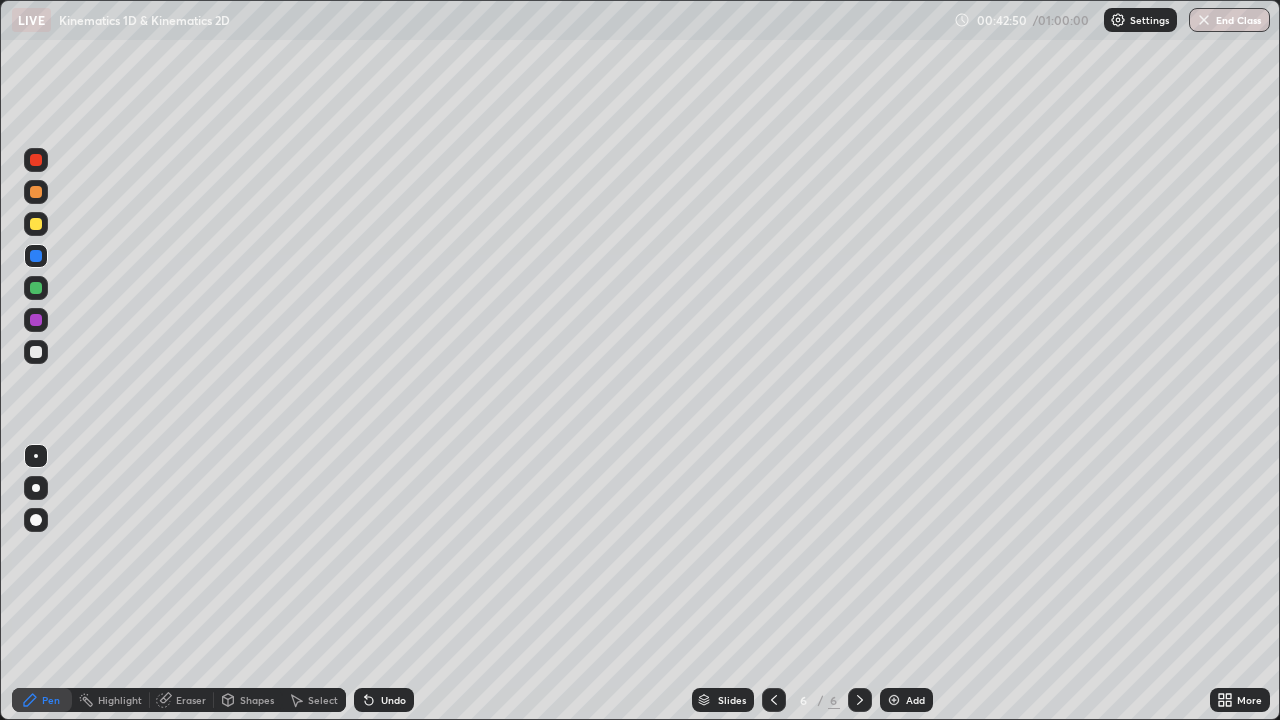 click at bounding box center (36, 352) 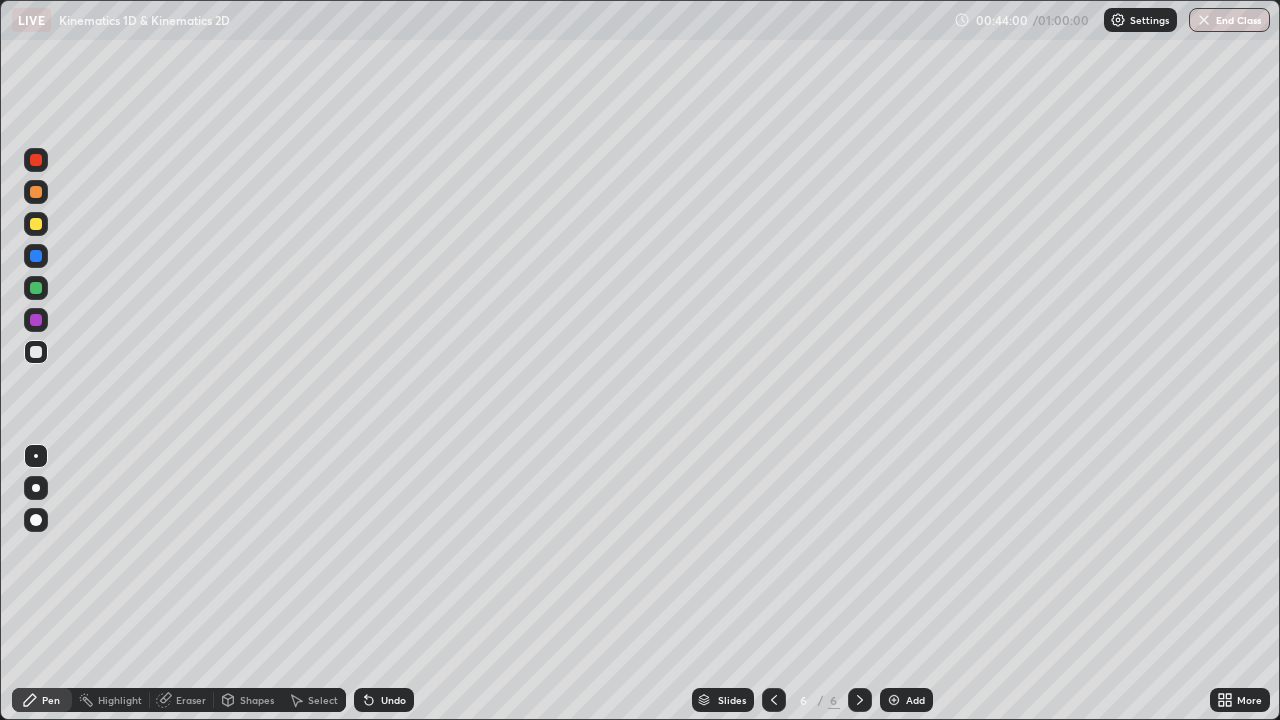 click on "Eraser" at bounding box center [191, 700] 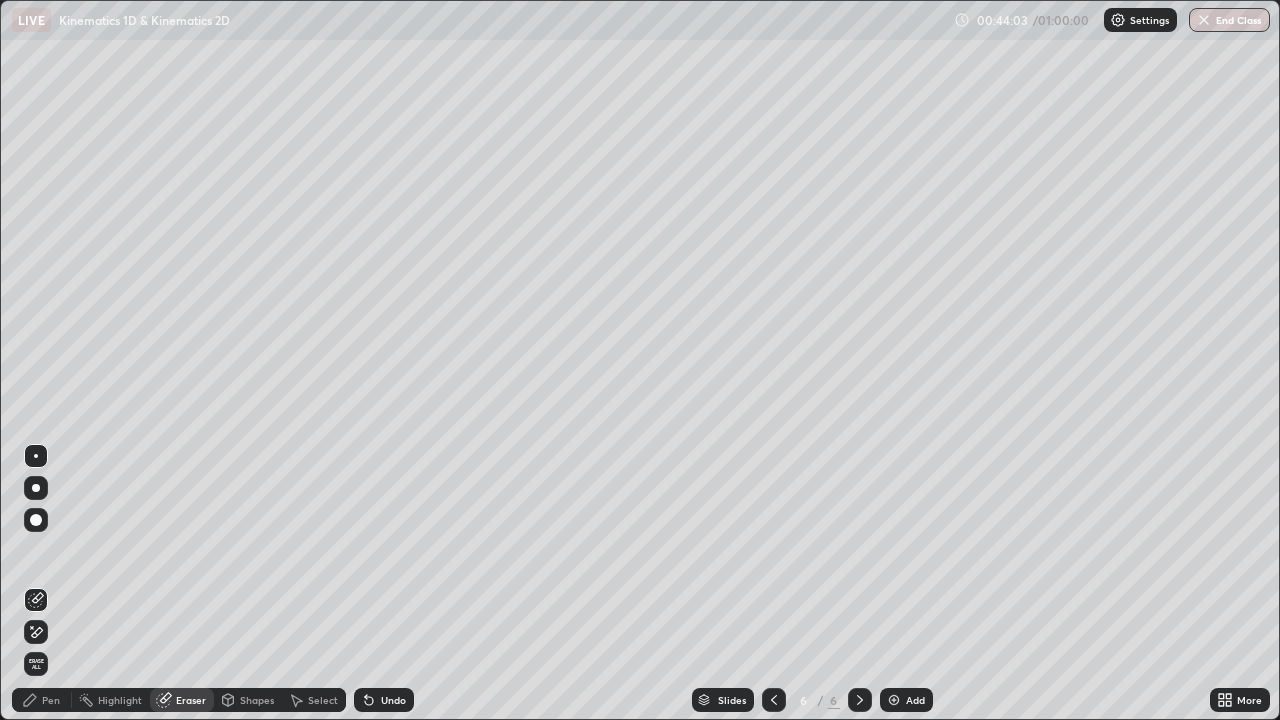 click on "Pen" at bounding box center [42, 700] 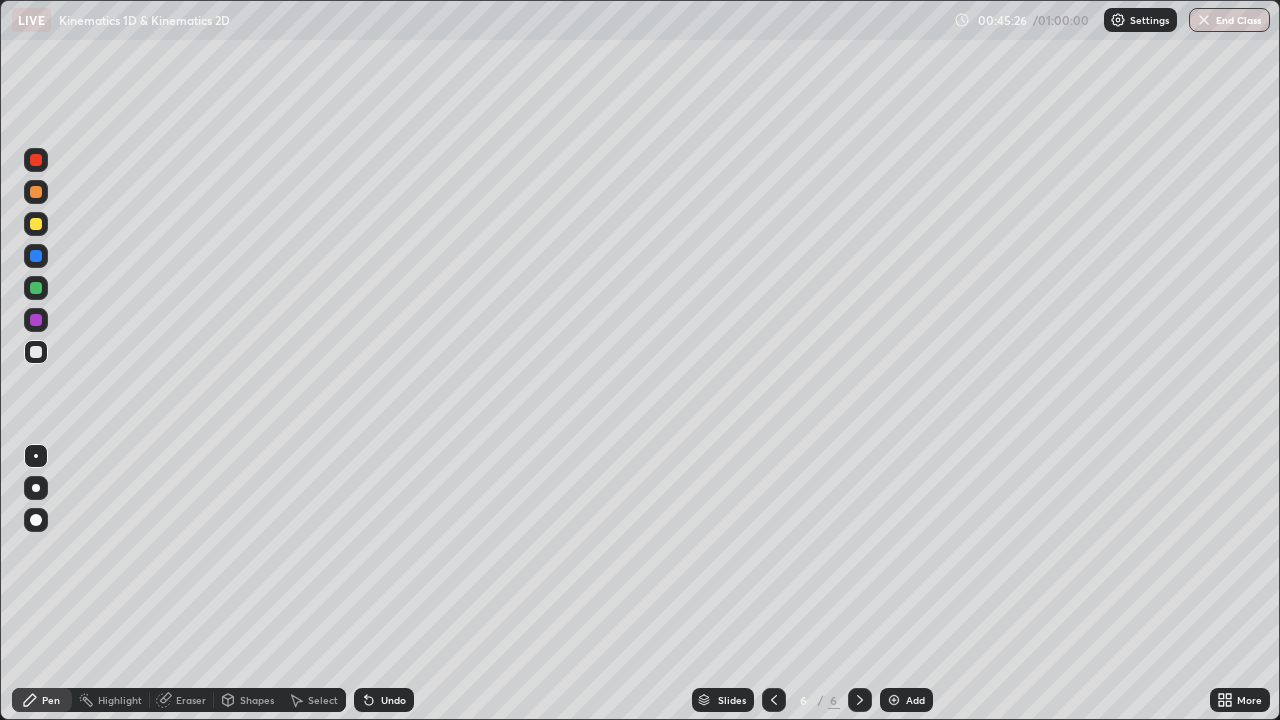 click on "Eraser" at bounding box center [191, 700] 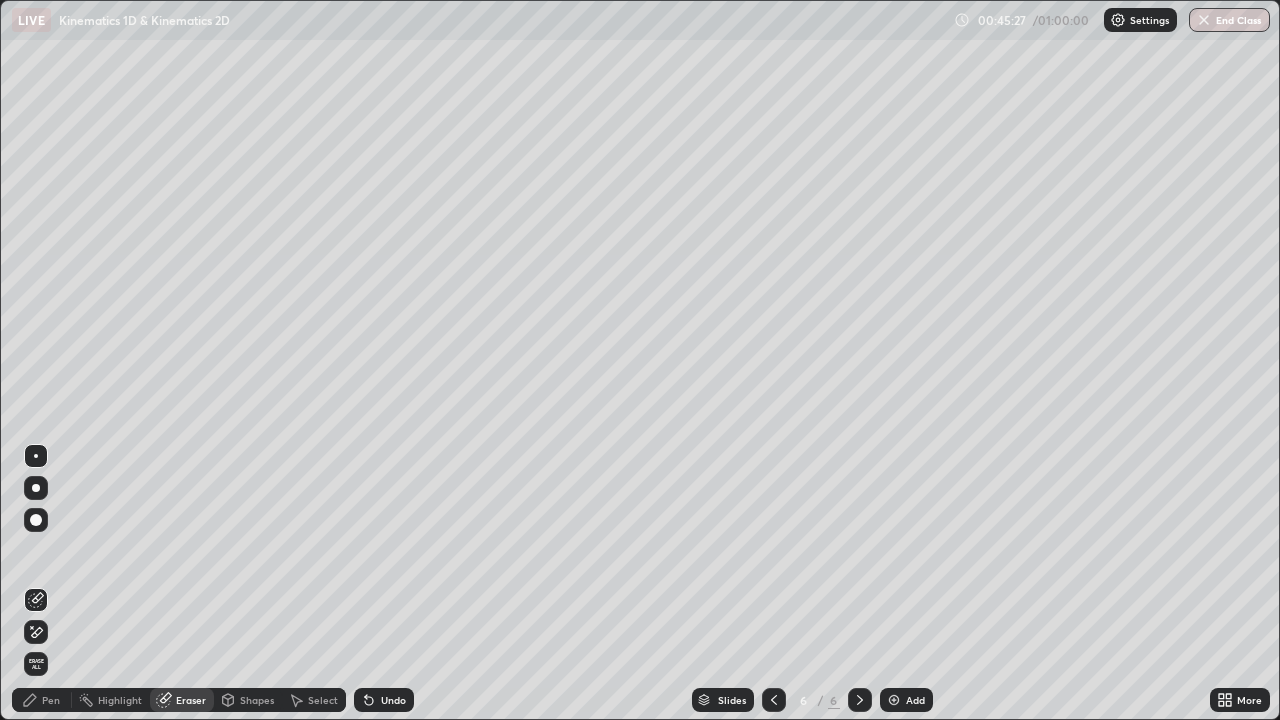 click on "Pen" at bounding box center (51, 700) 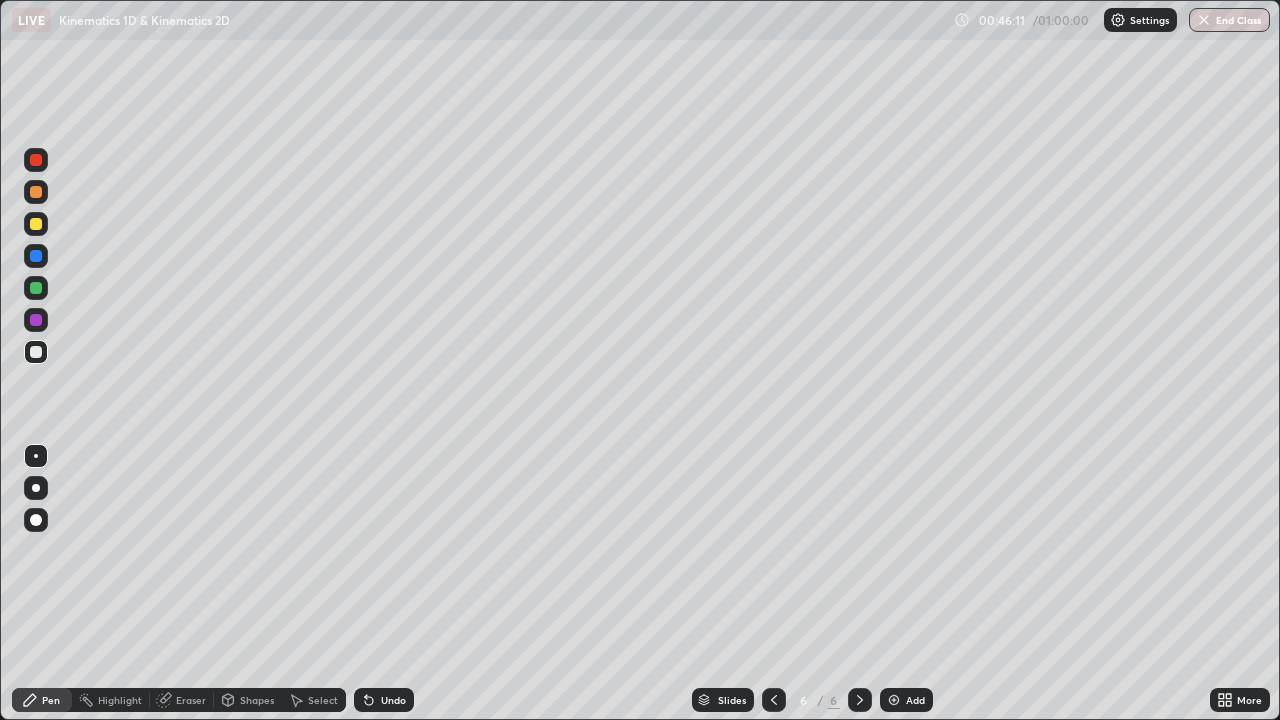 click on "Pen" at bounding box center [42, 700] 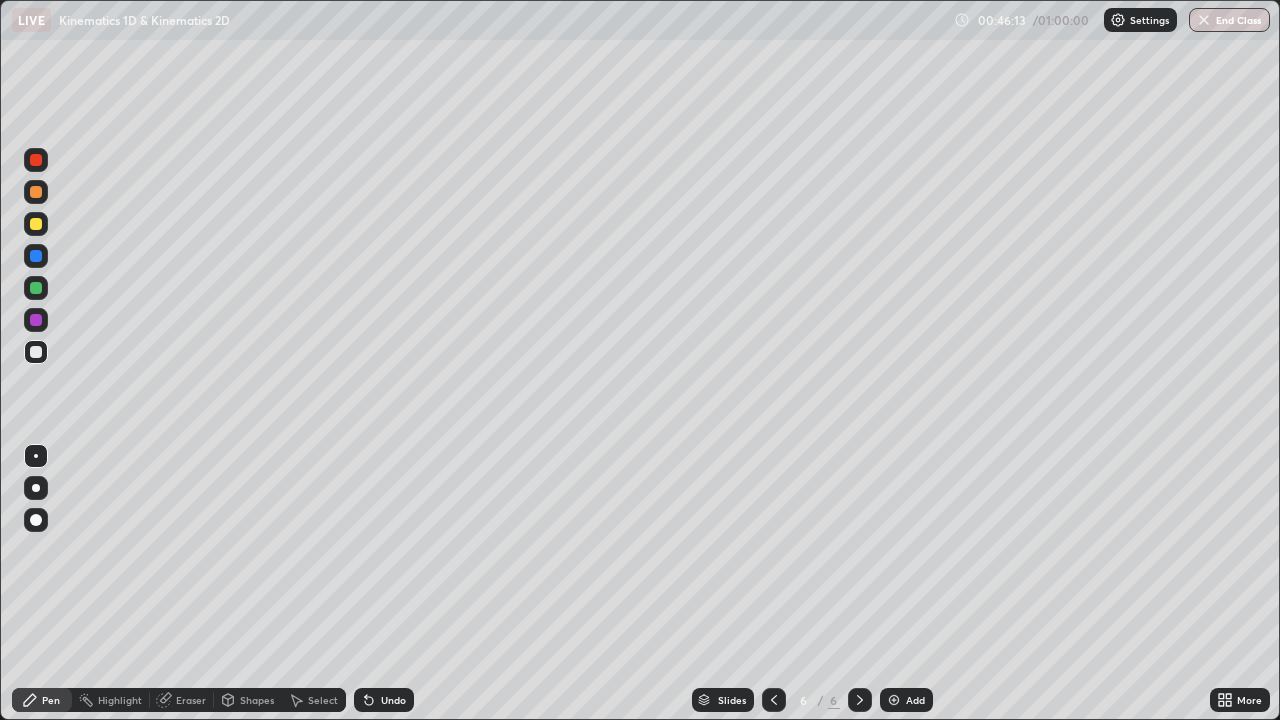click on "Eraser" at bounding box center (191, 700) 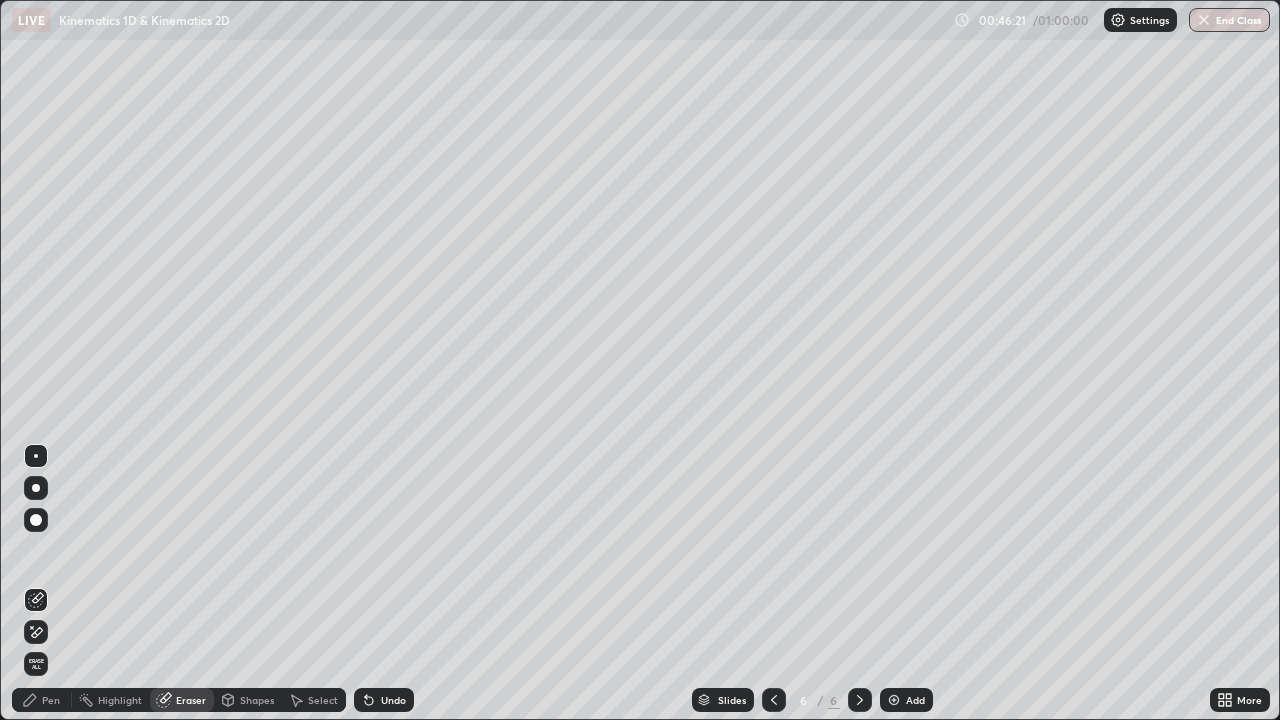 click on "Pen" at bounding box center [51, 700] 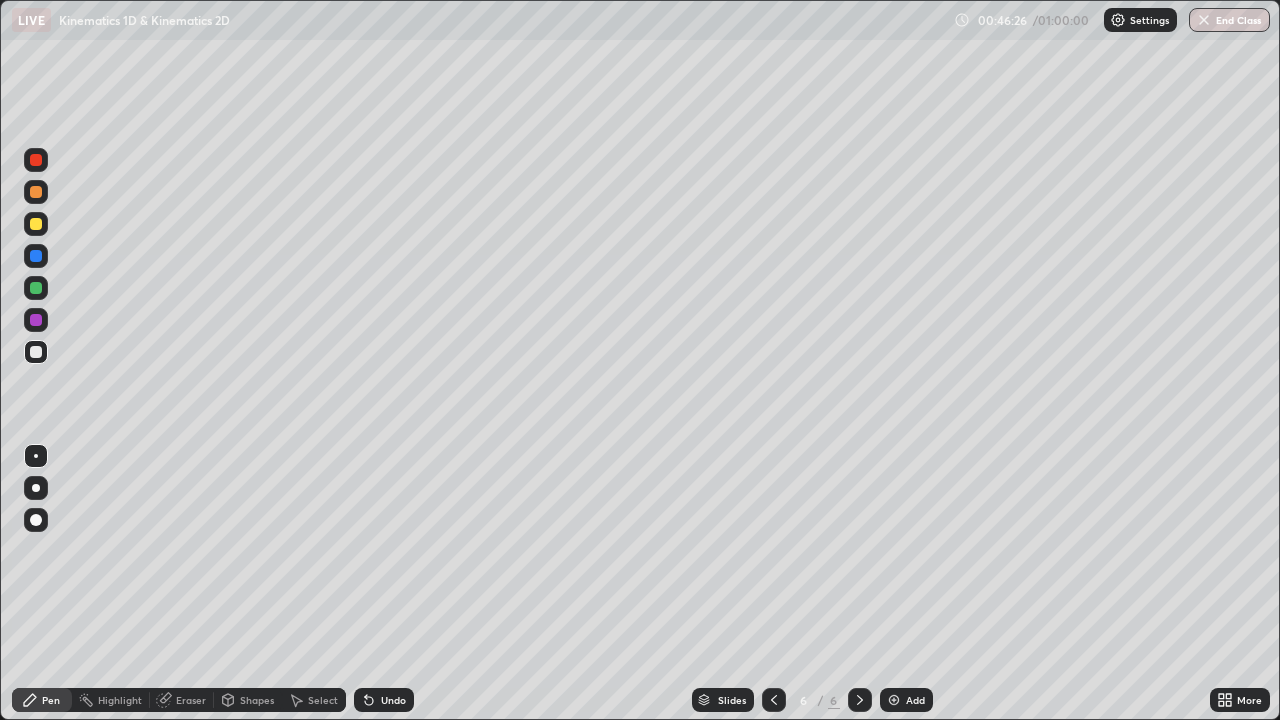 click at bounding box center (36, 320) 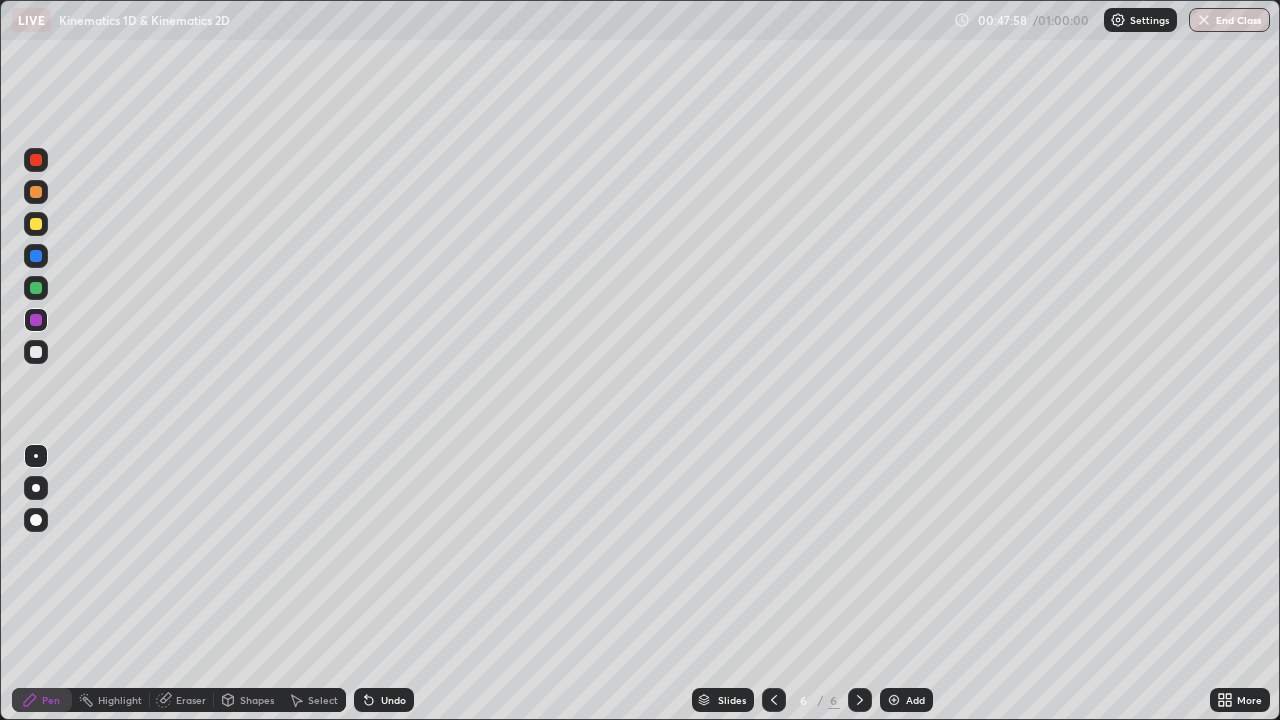 click on "Eraser" at bounding box center (191, 700) 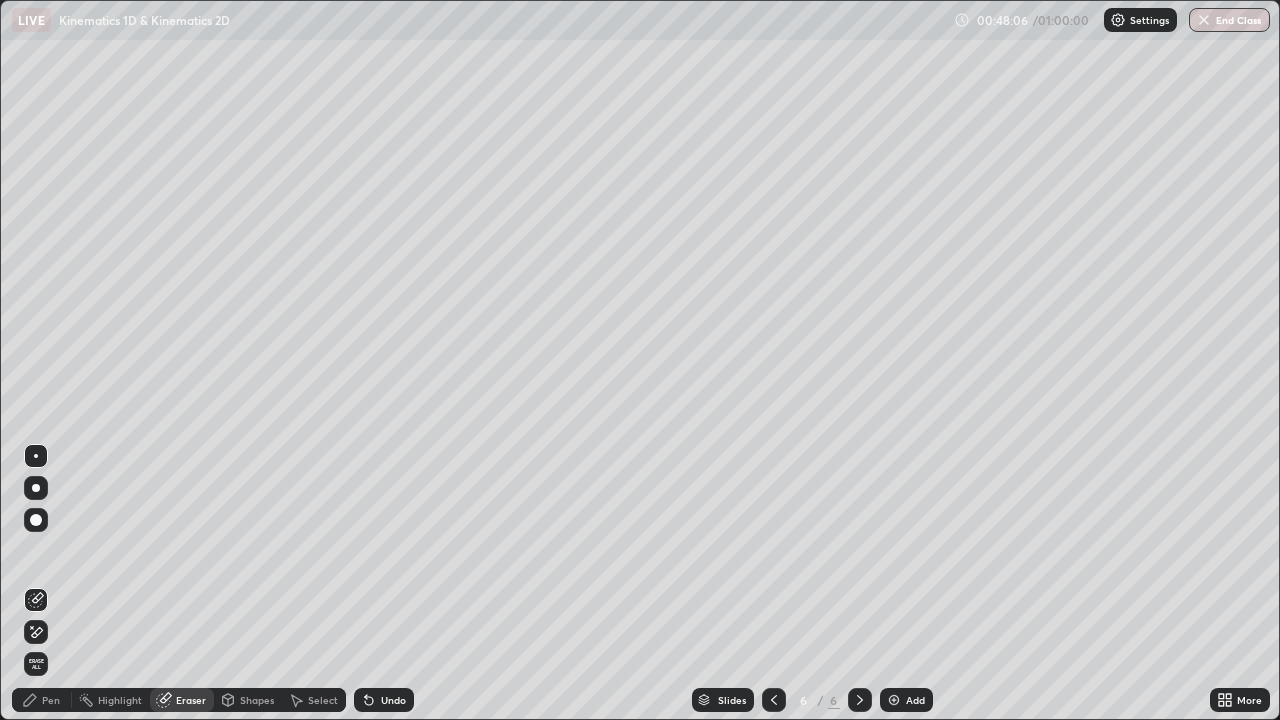 click on "Pen" at bounding box center [51, 700] 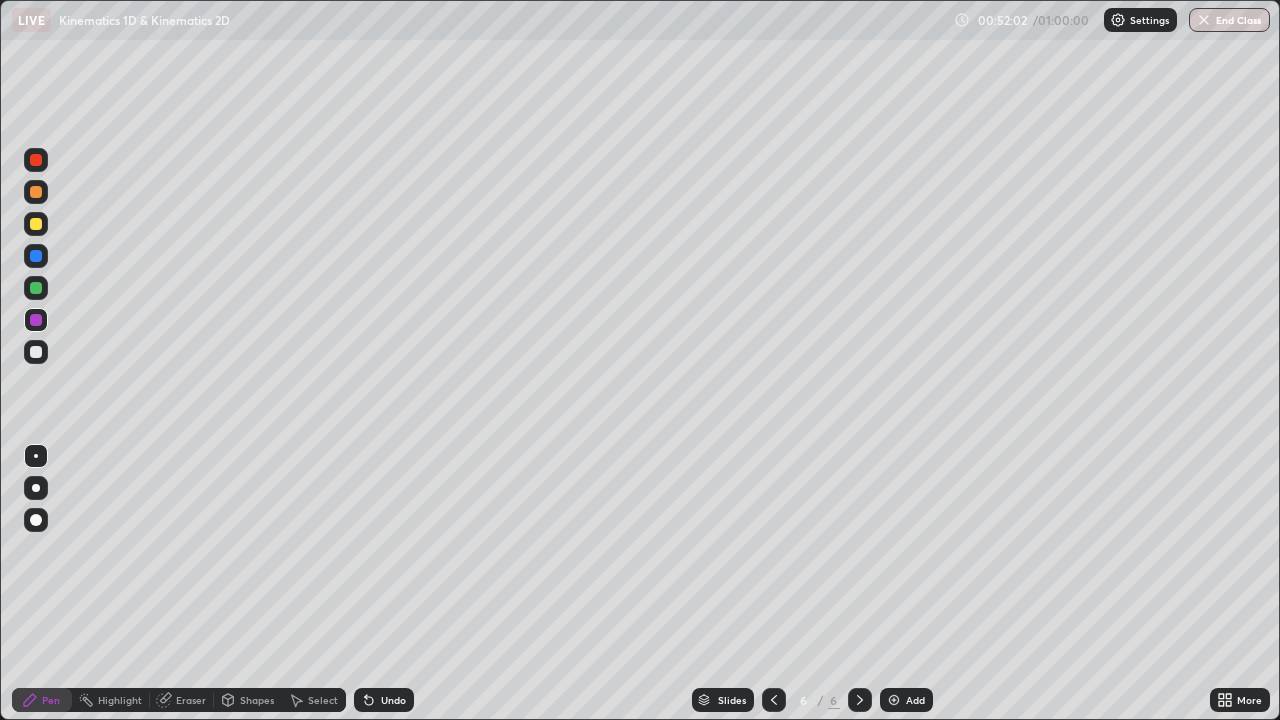click at bounding box center (894, 700) 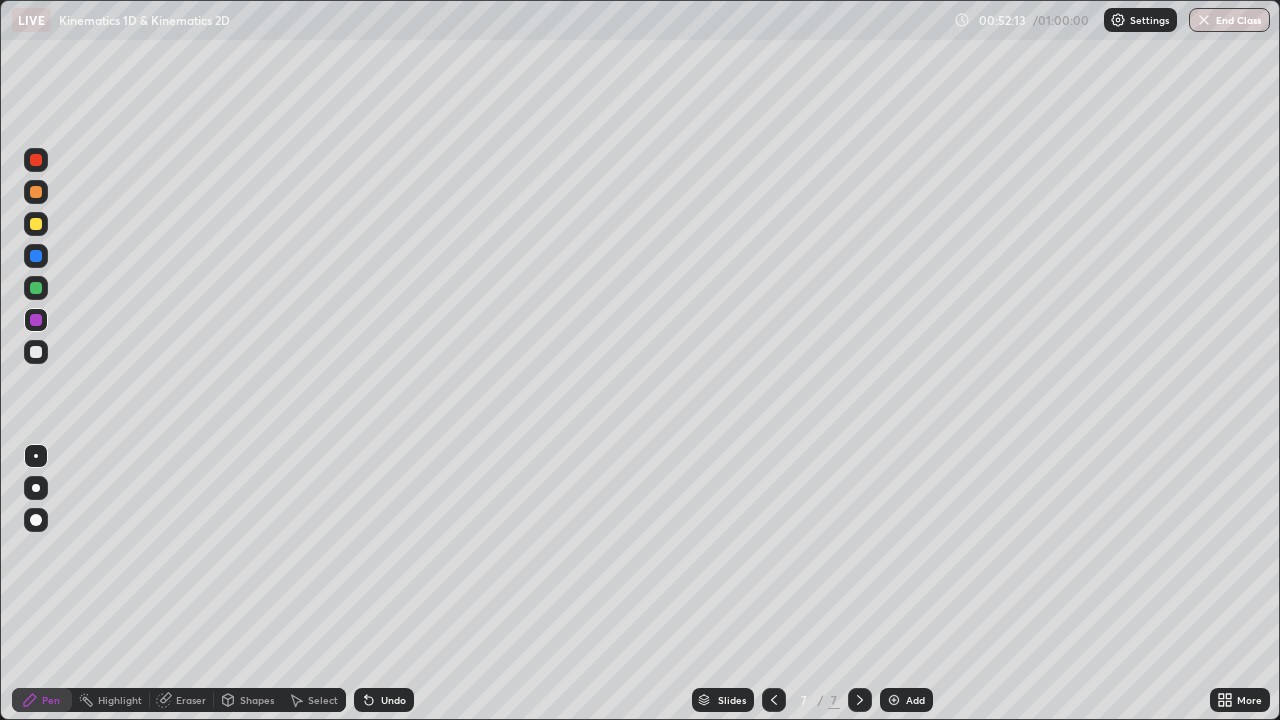 click at bounding box center (36, 224) 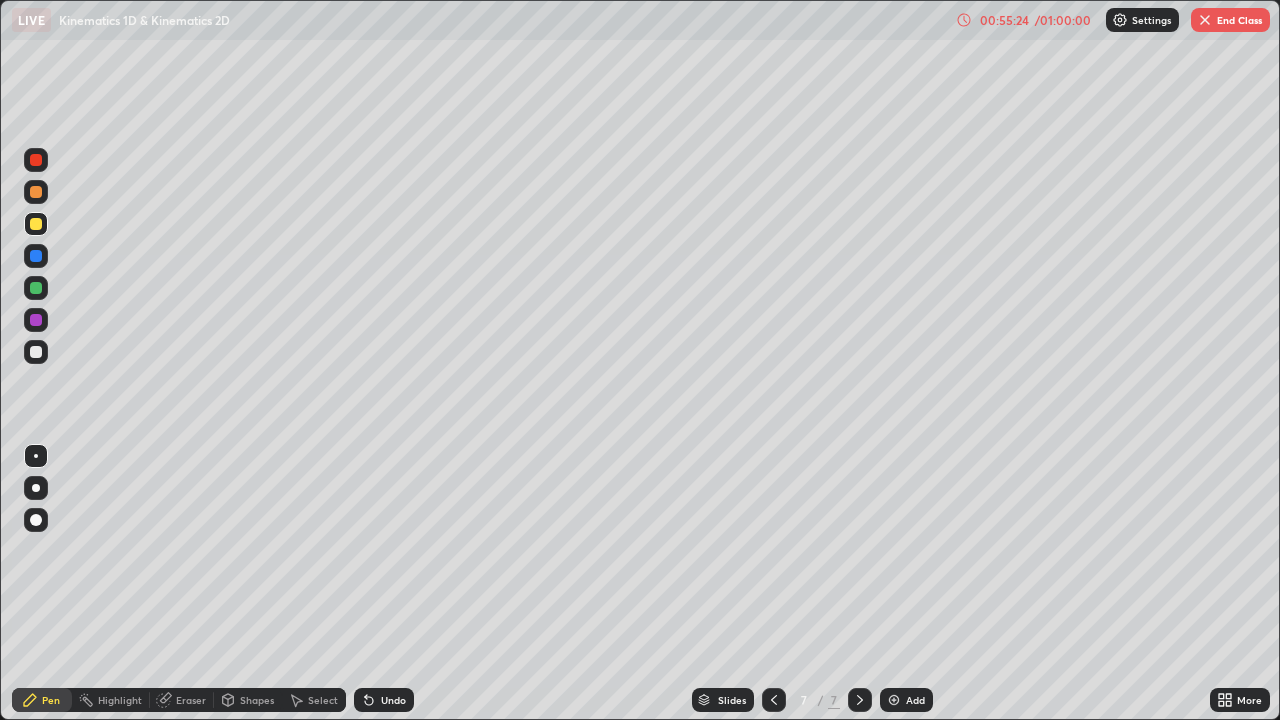 click on "00:55:24" at bounding box center [1004, 20] 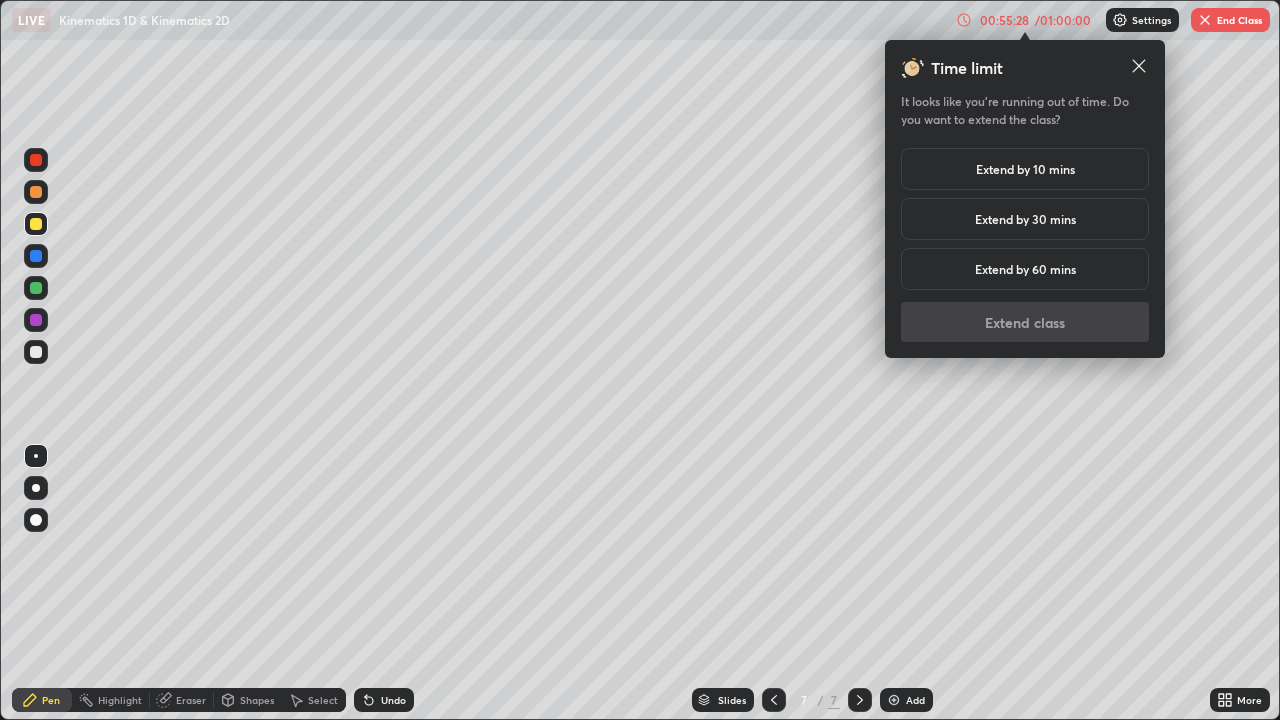 click on "Extend by 10 mins" at bounding box center [1025, 169] 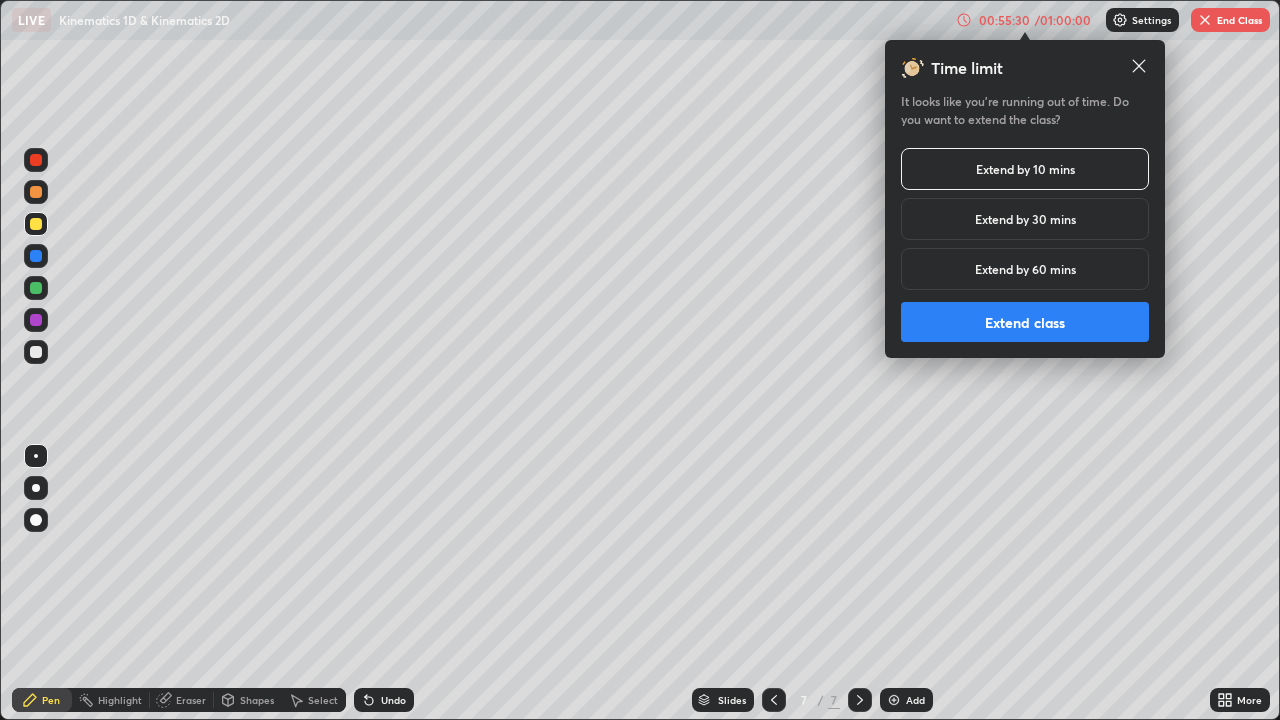 click on "Extend class" at bounding box center [1025, 322] 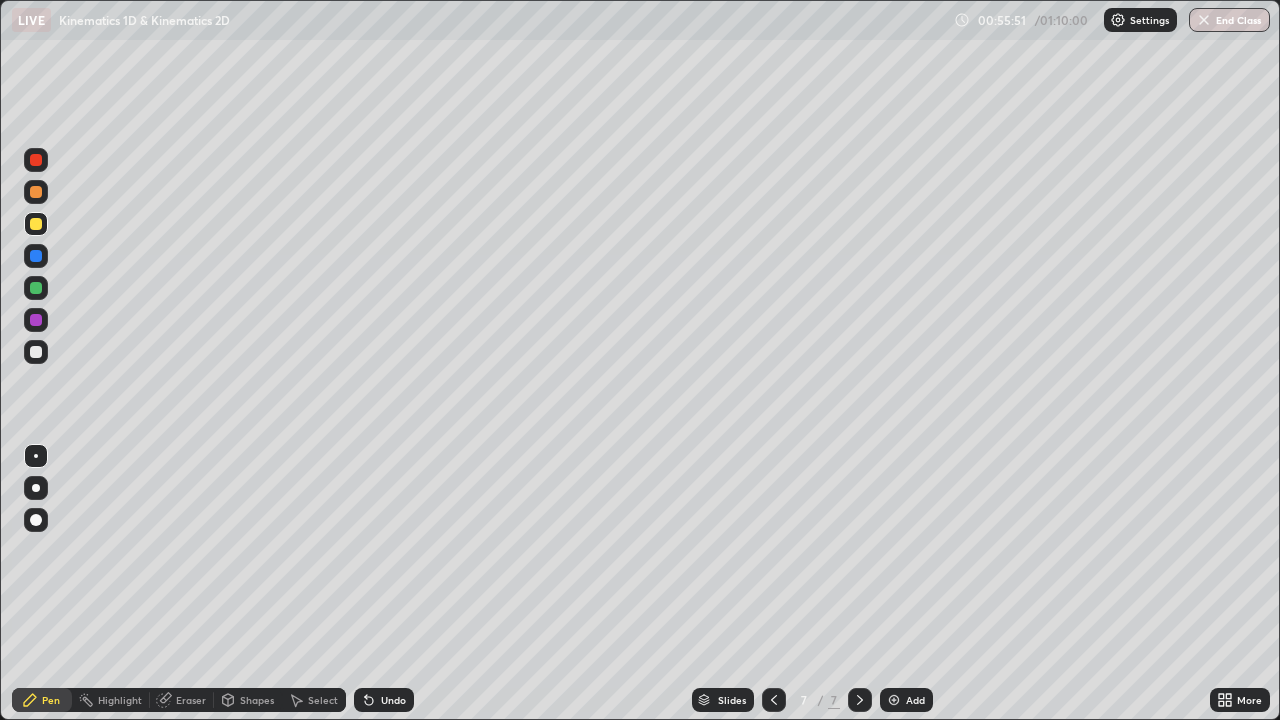 click on "Eraser" at bounding box center [191, 700] 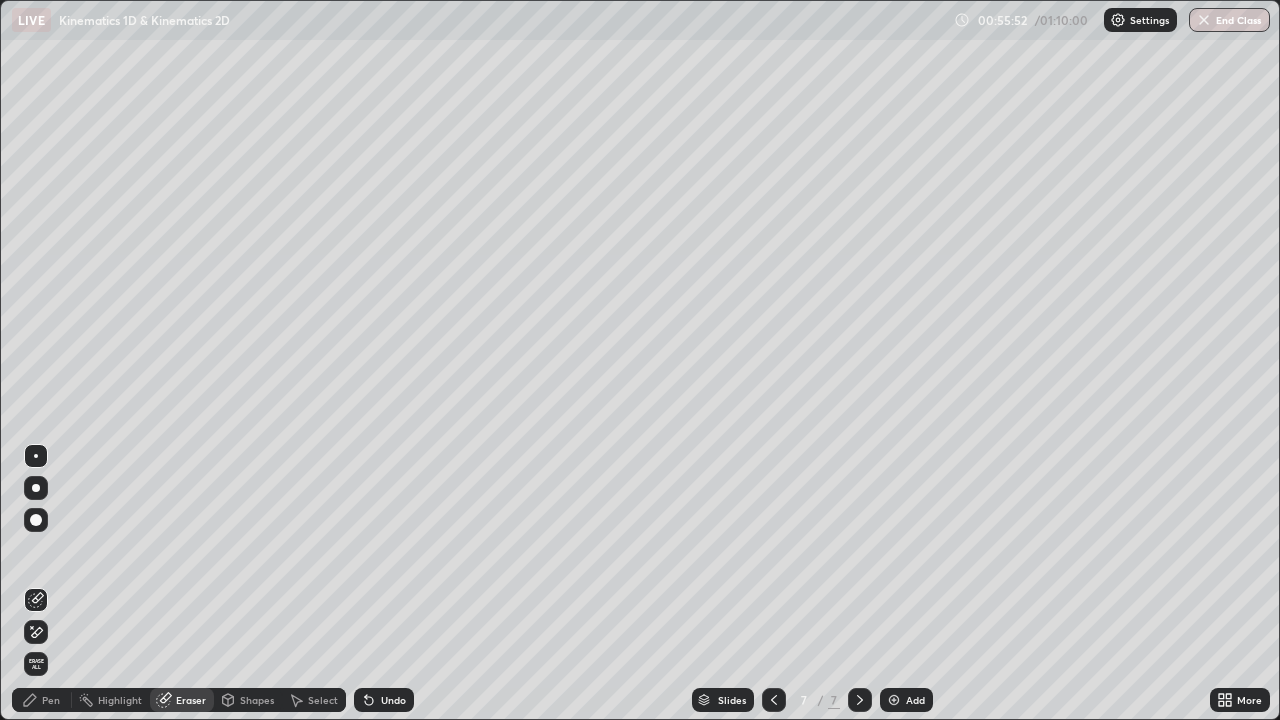 click on "Pen" at bounding box center [51, 700] 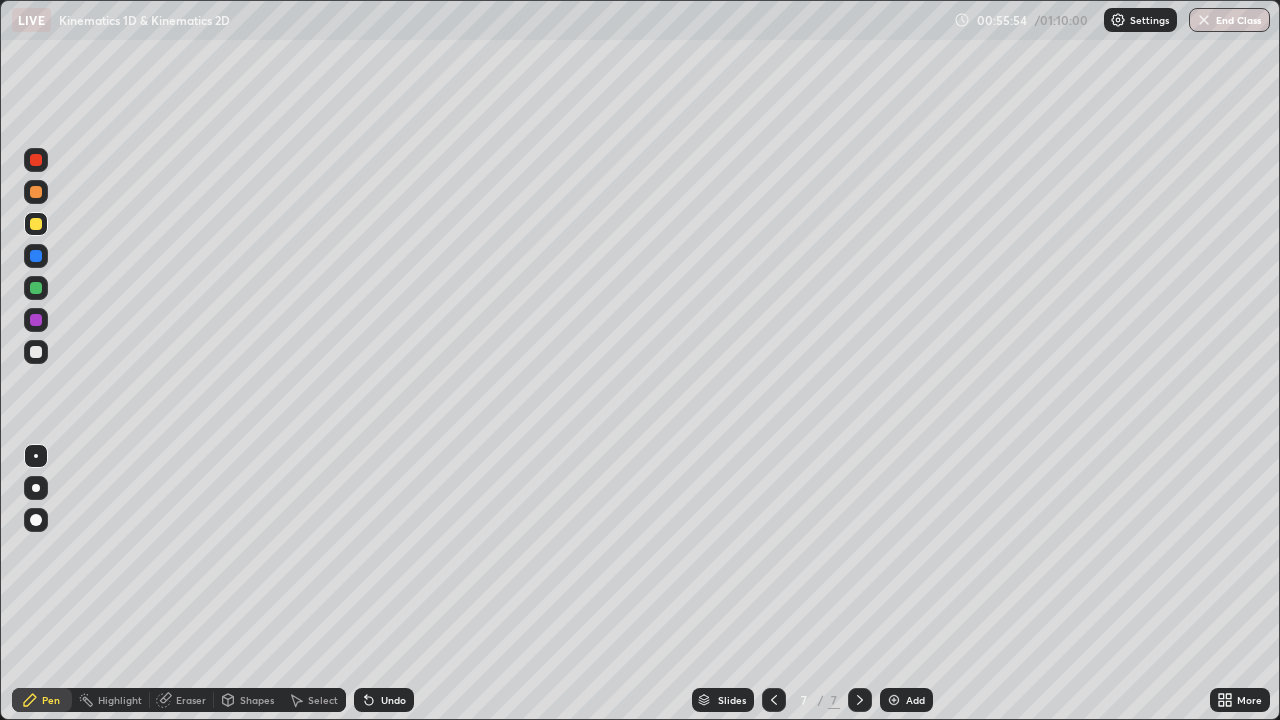 click on "Eraser" at bounding box center (191, 700) 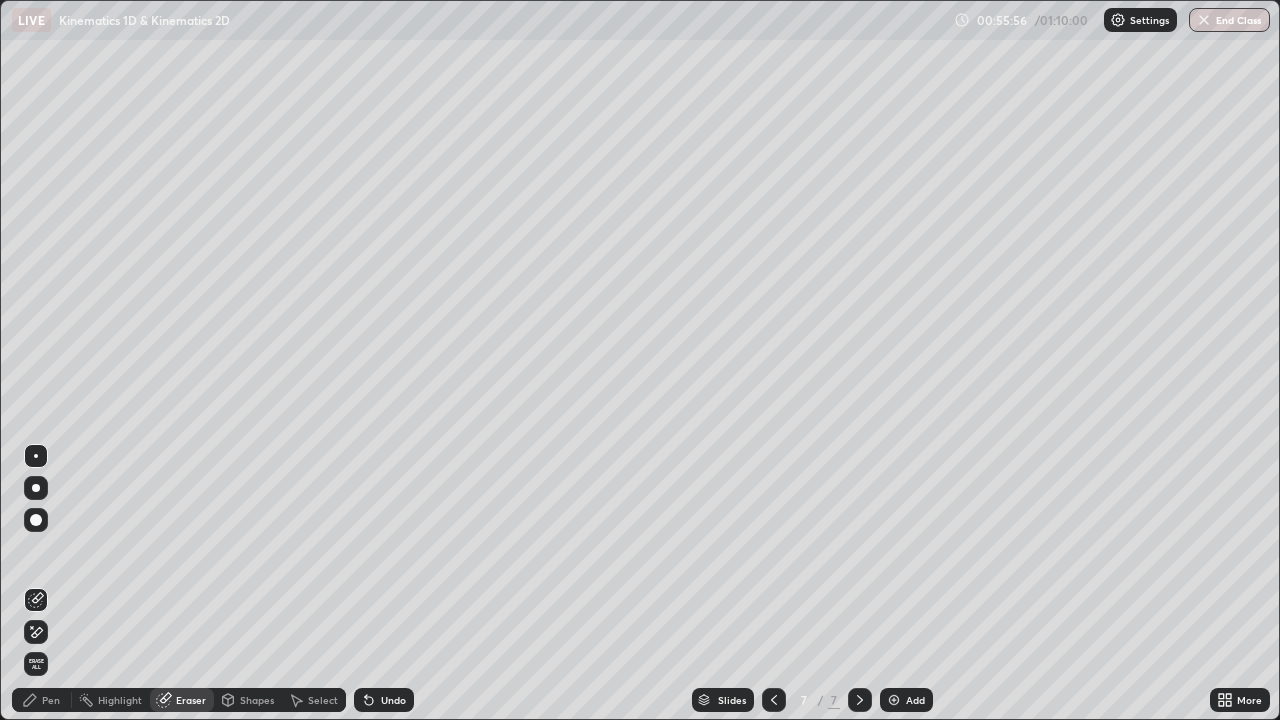 click on "Pen" at bounding box center [51, 700] 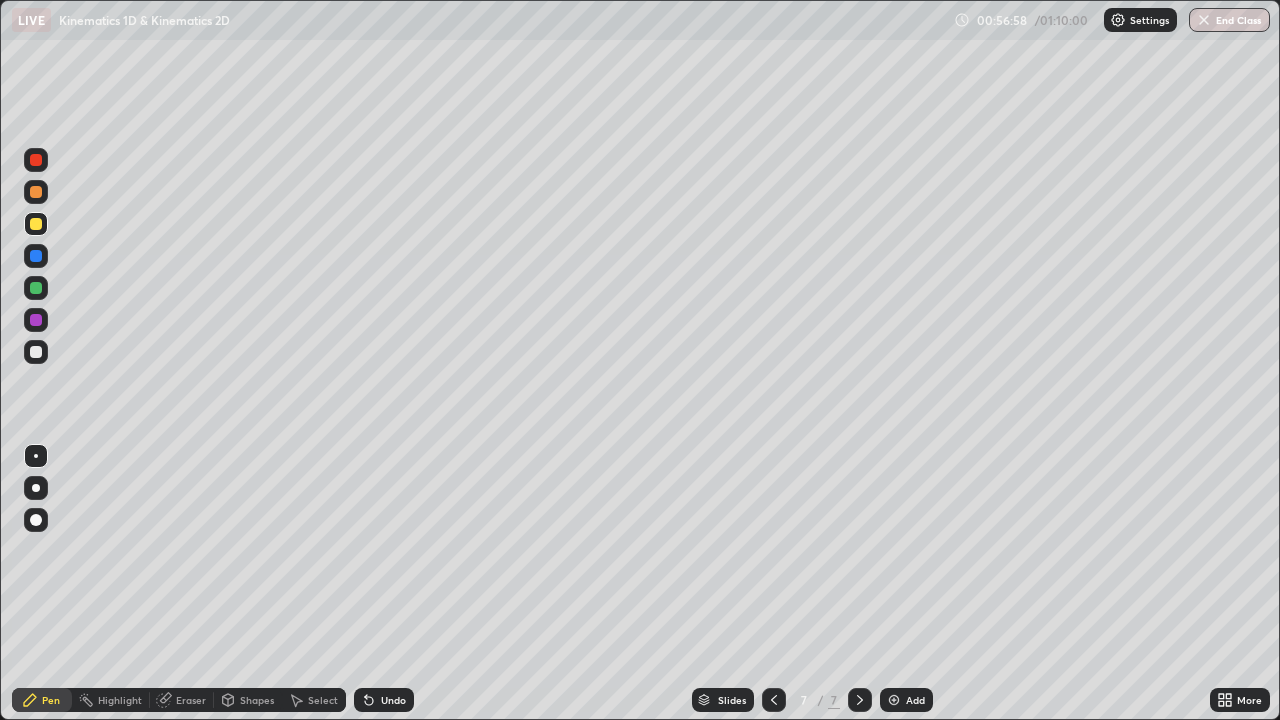 click on "Eraser" at bounding box center (182, 700) 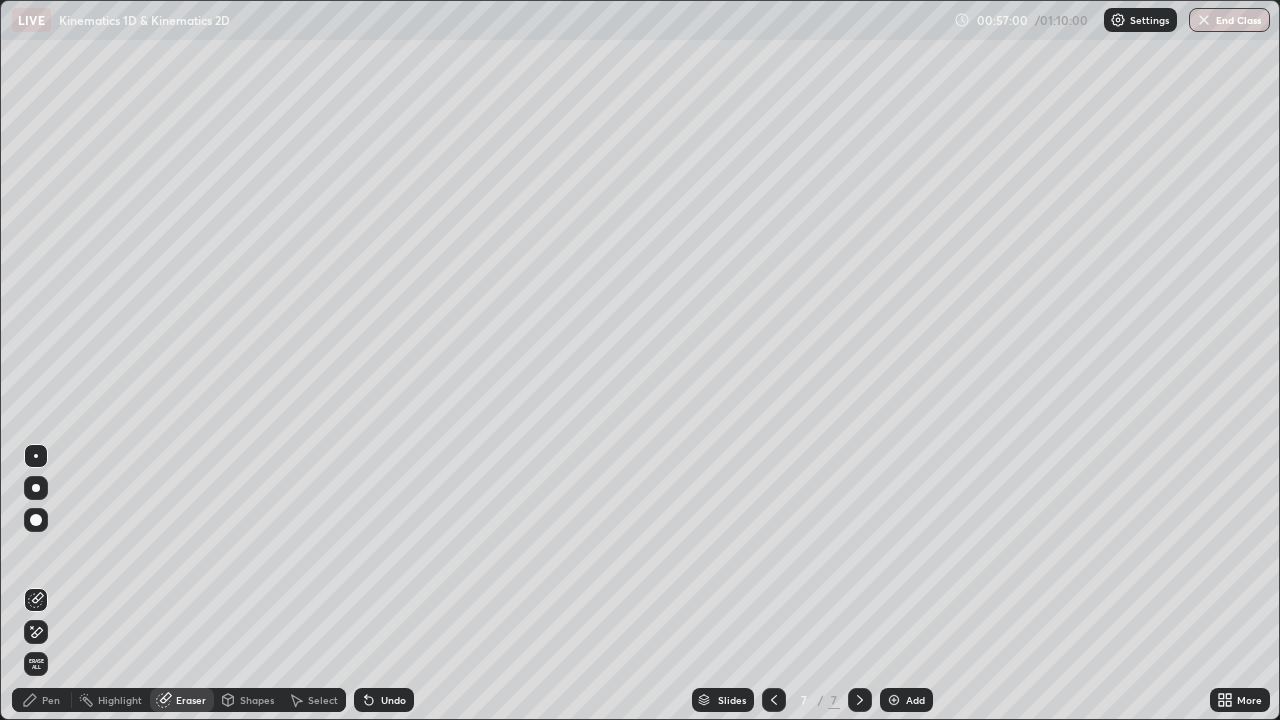 click on "Pen" at bounding box center [42, 700] 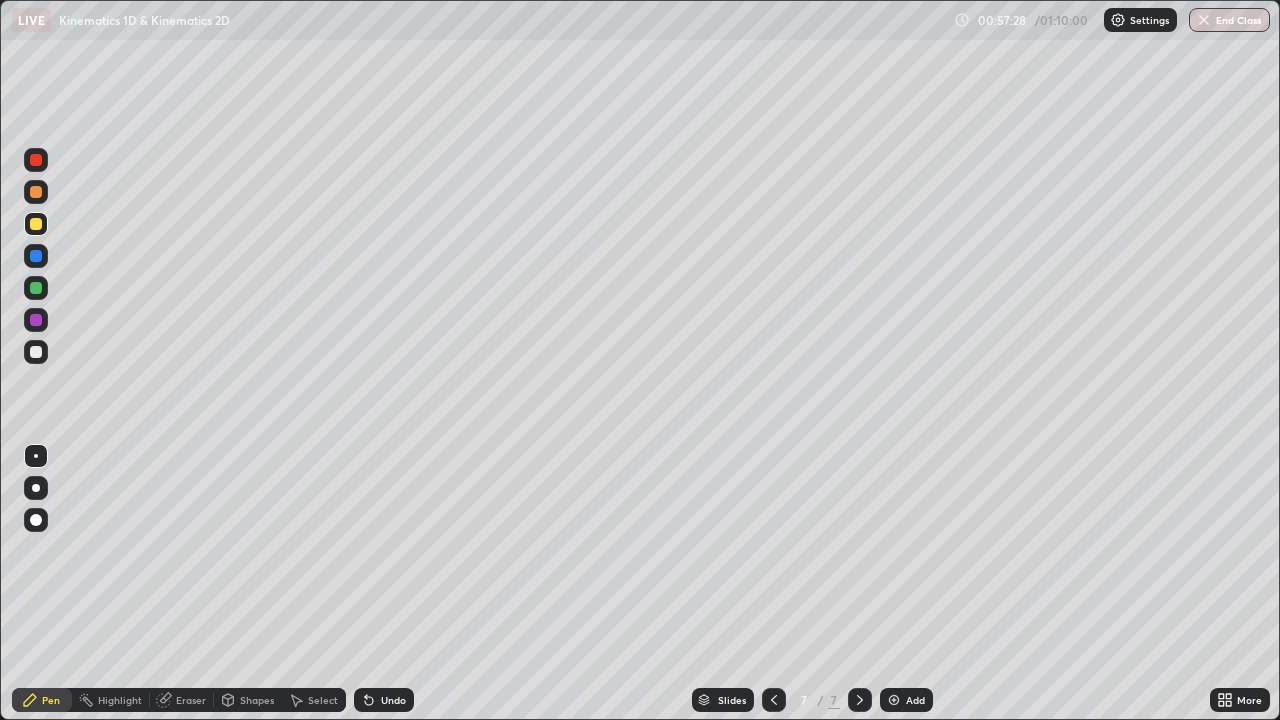 click at bounding box center [36, 320] 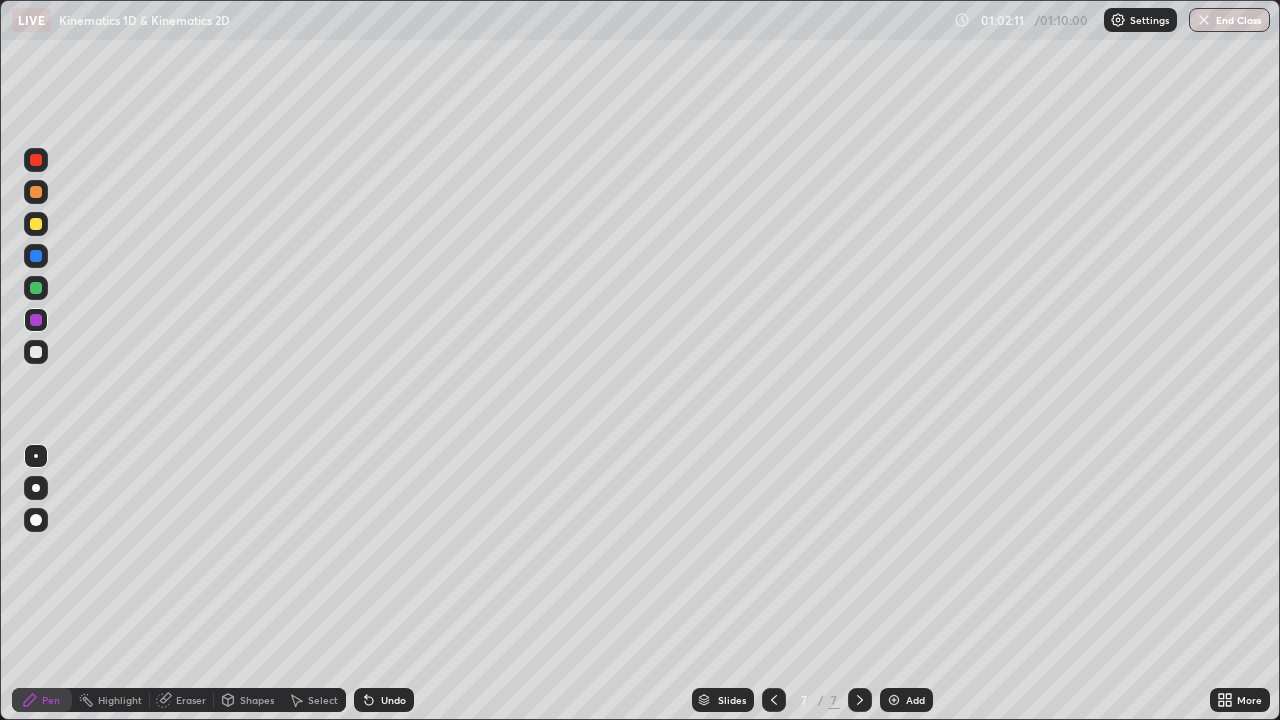 click at bounding box center [36, 288] 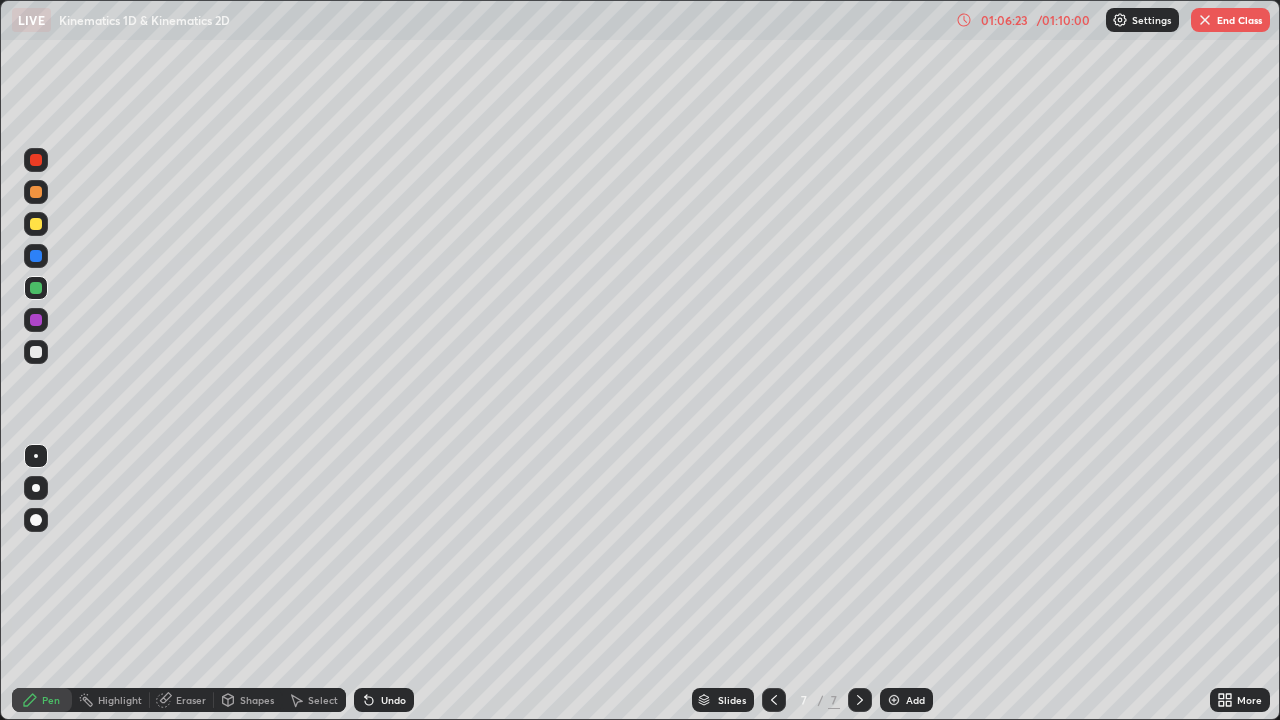 click on "01:06:23" at bounding box center (1004, 20) 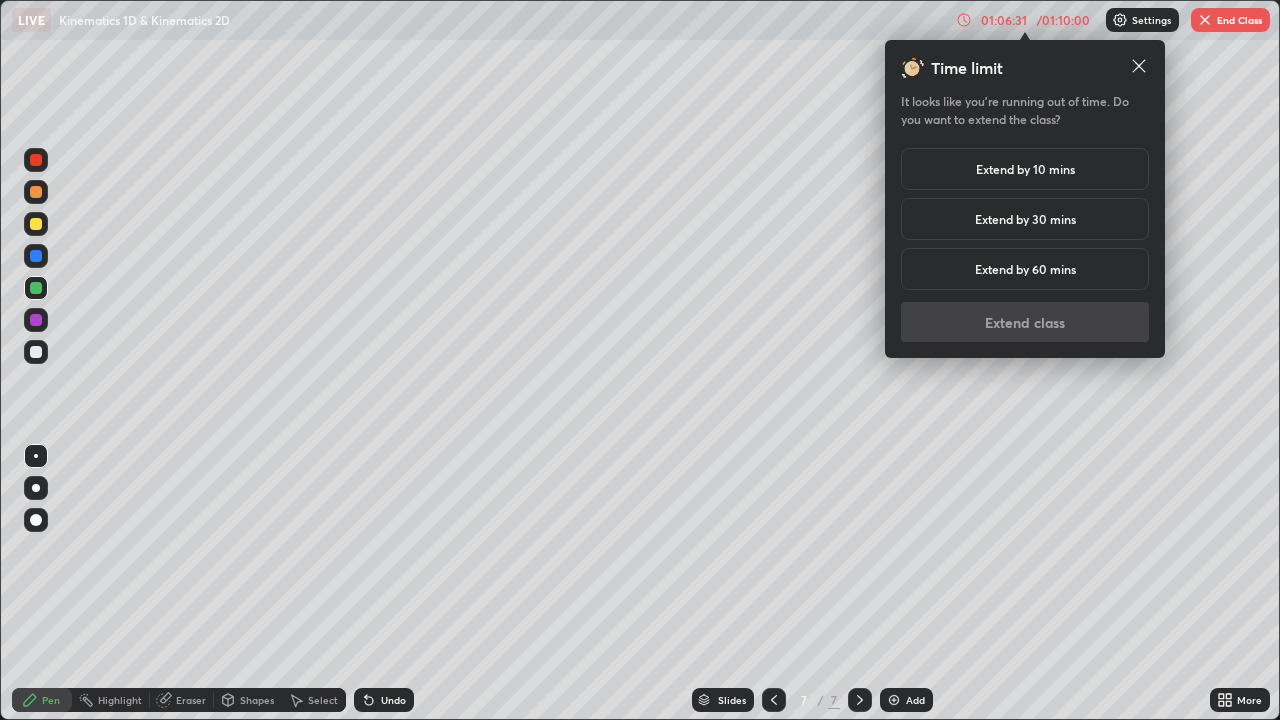 click 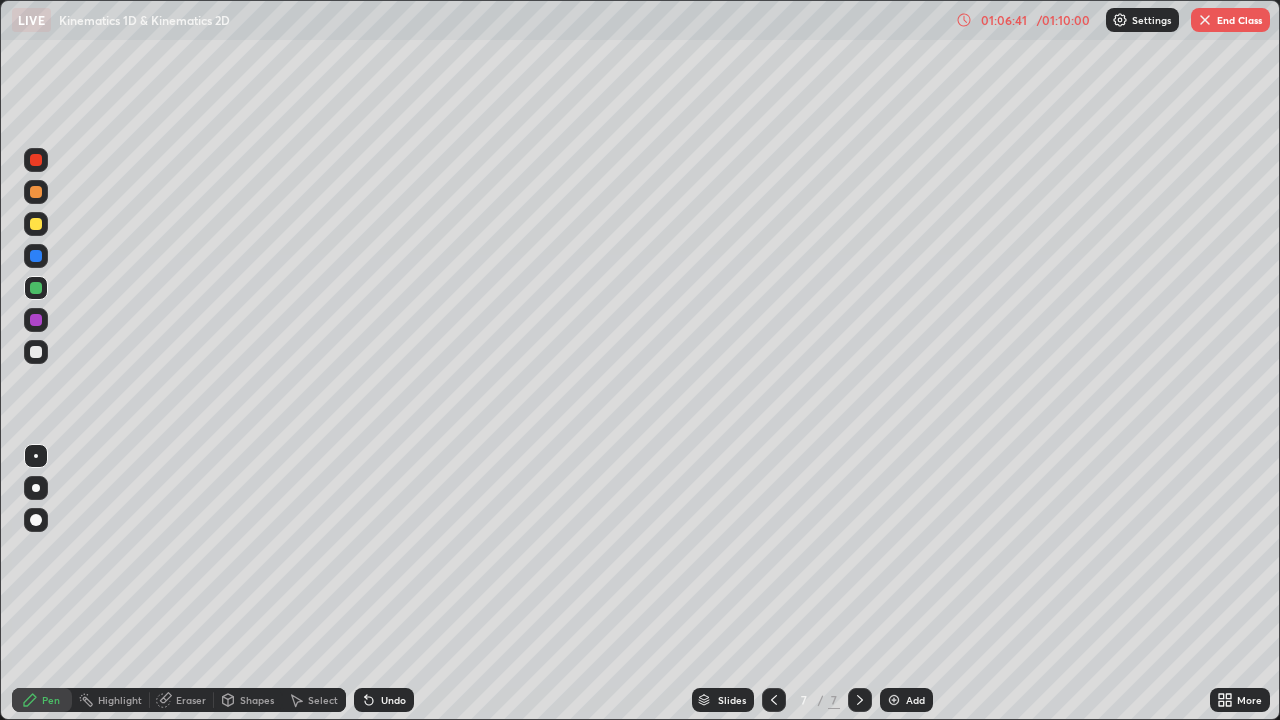 click on "End Class" at bounding box center (1230, 20) 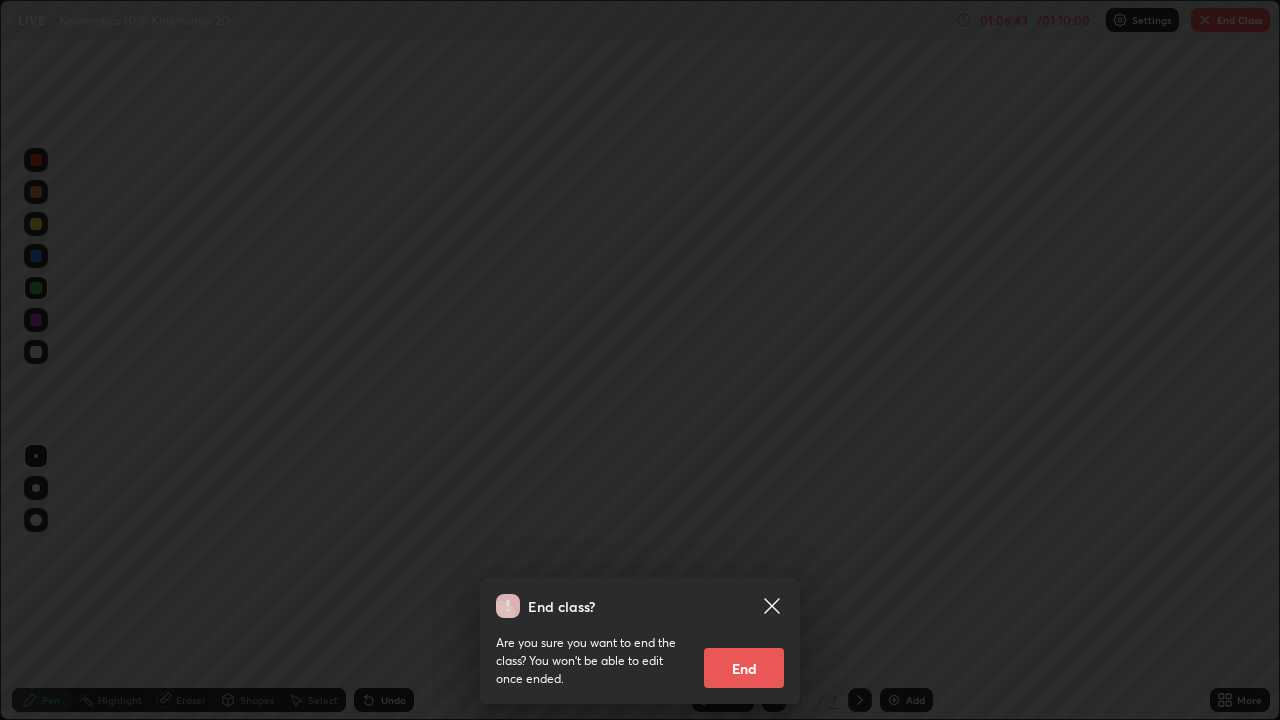 click on "End" at bounding box center (744, 668) 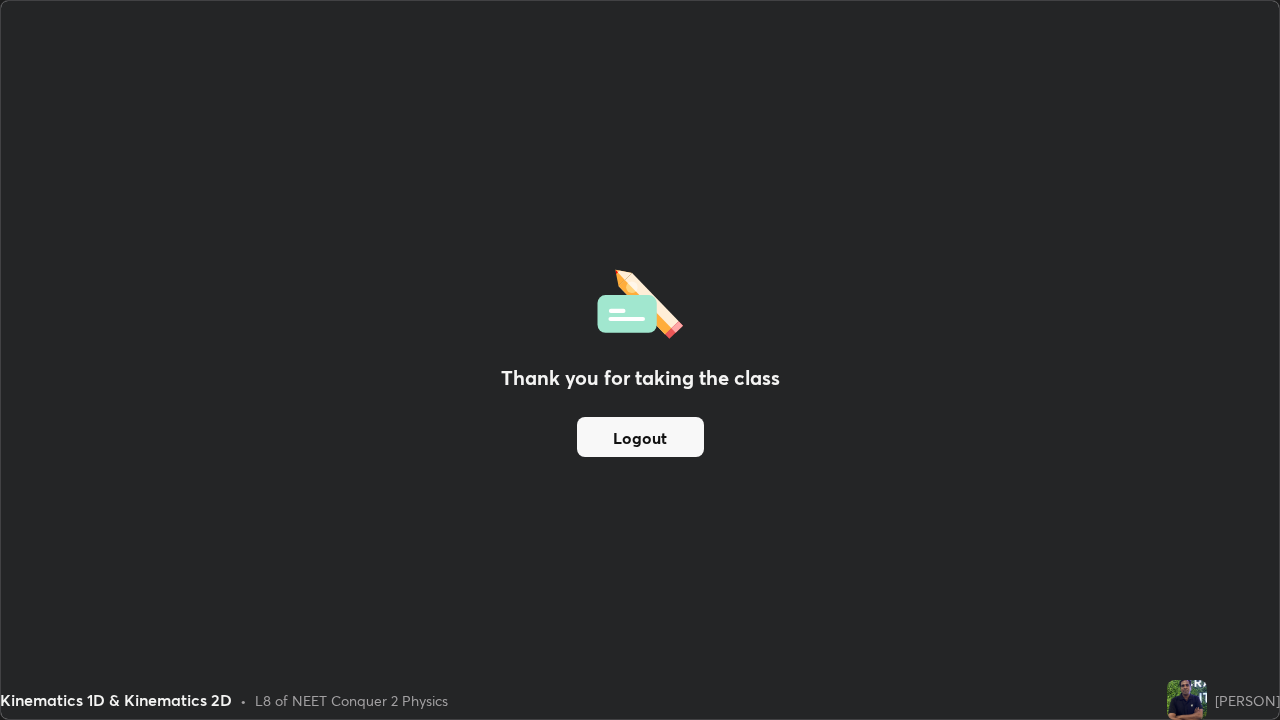 click on "Thank you for taking the class Logout" at bounding box center (640, 360) 